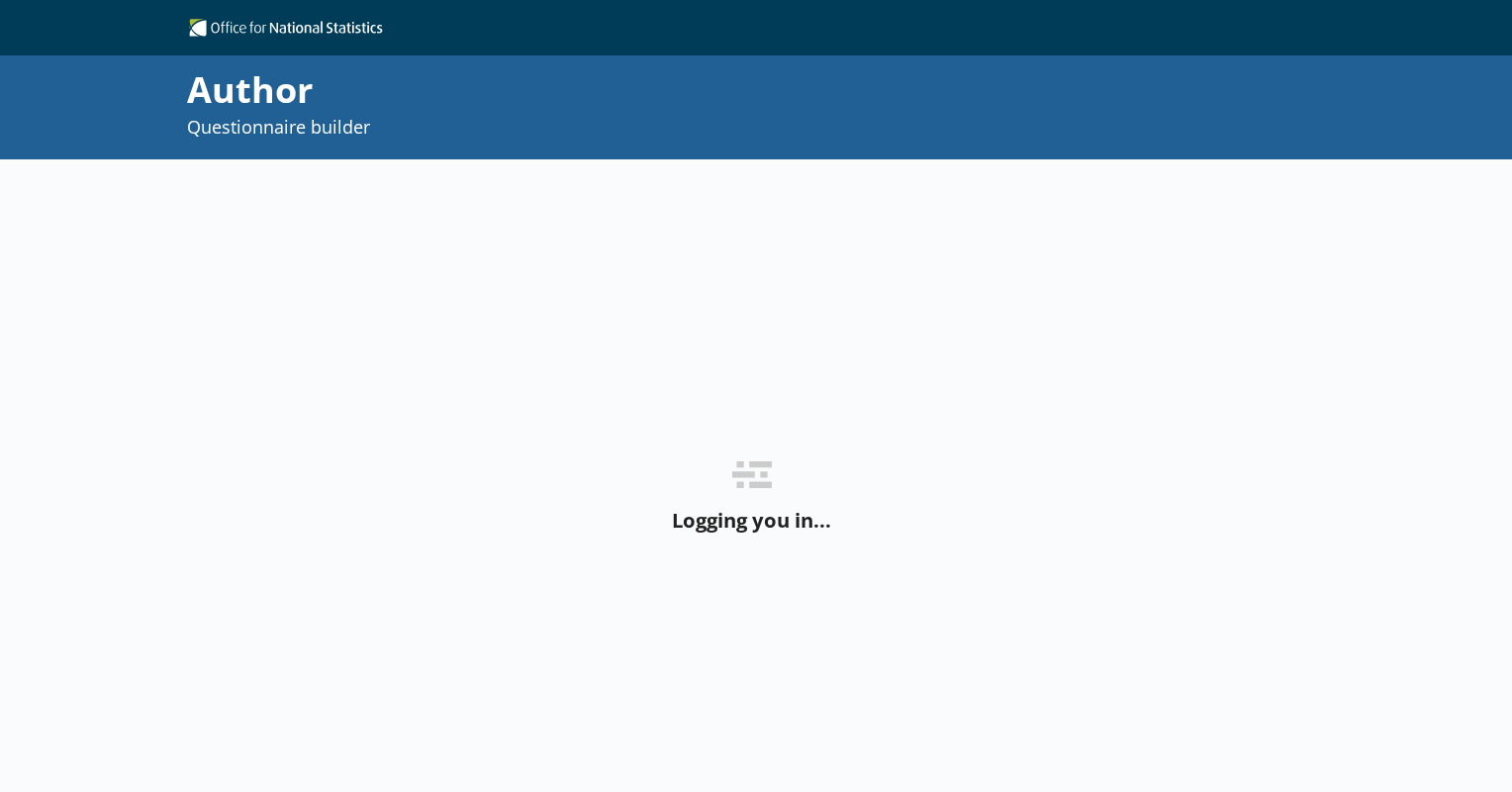 scroll, scrollTop: 0, scrollLeft: 0, axis: both 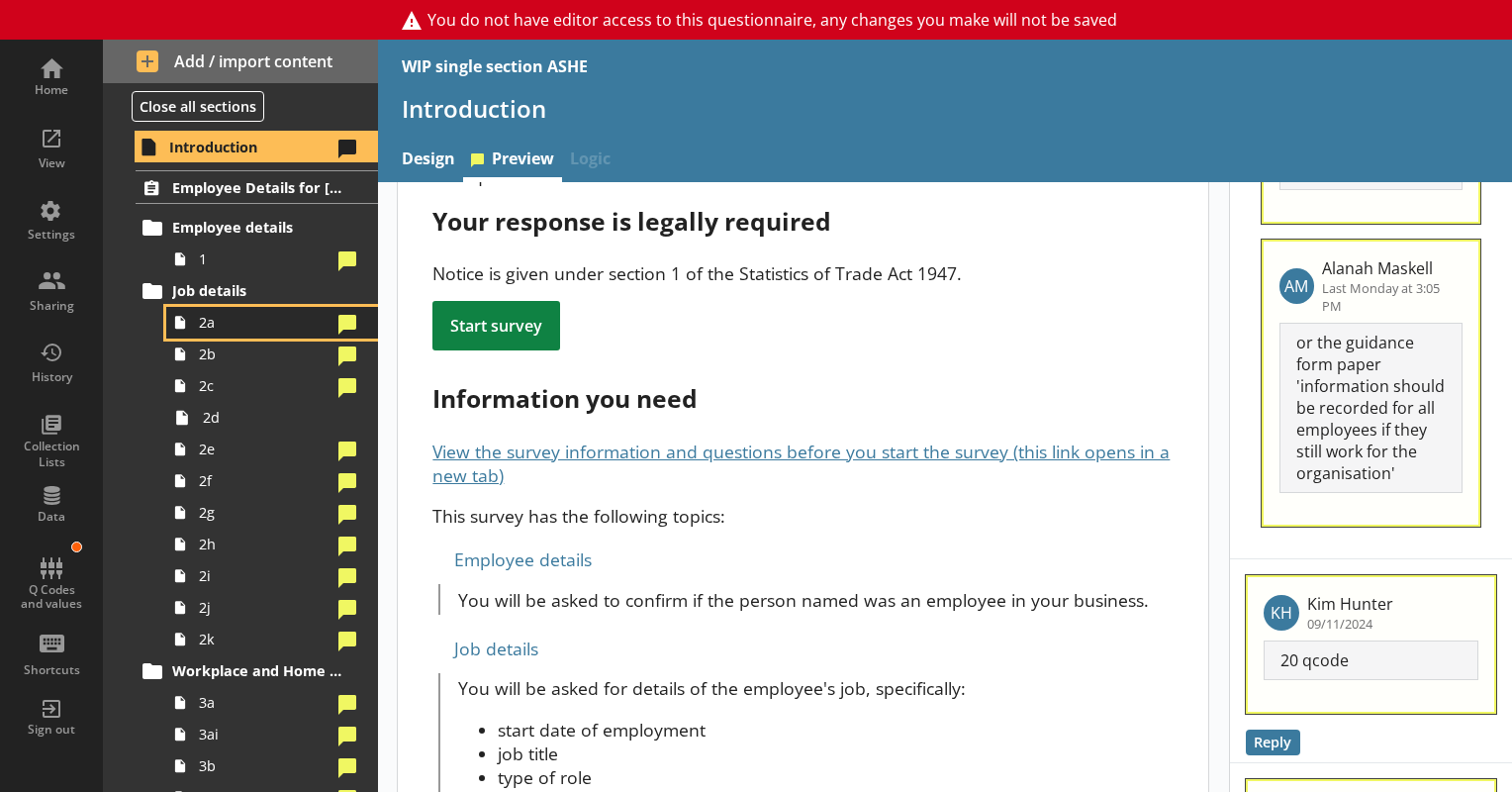 click on "2a" at bounding box center (272, 323) 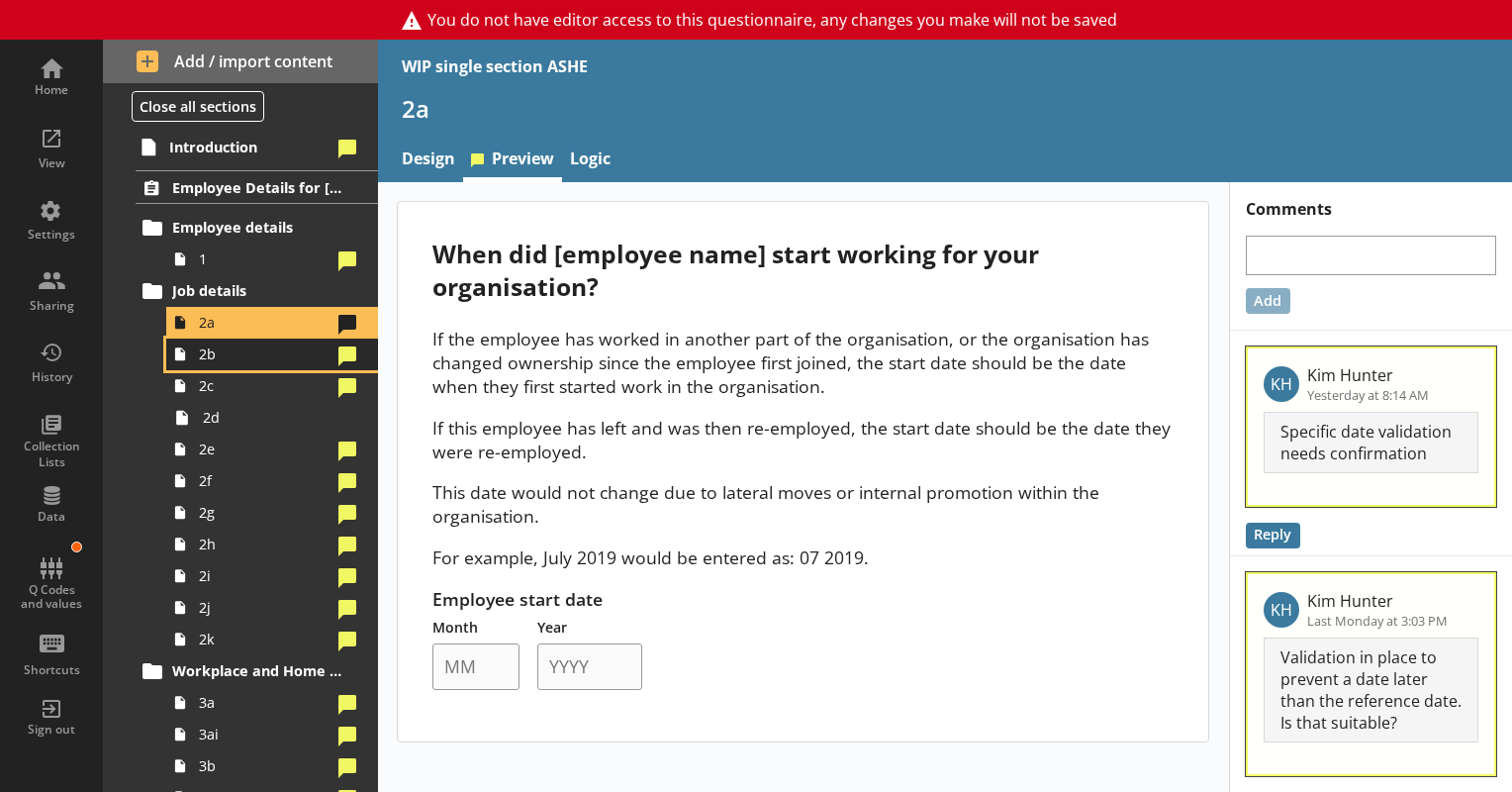 click on "2b" at bounding box center [272, 354] 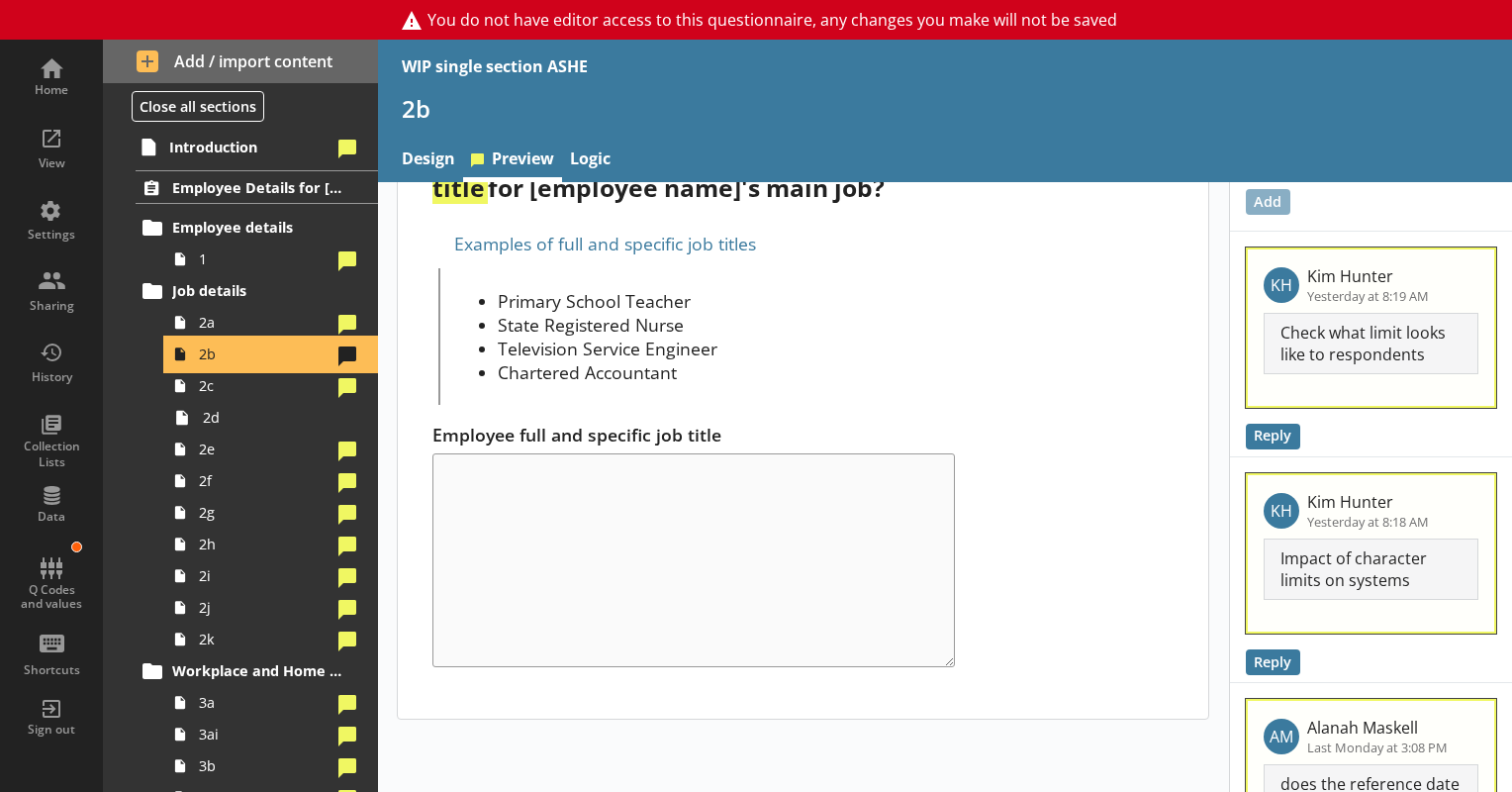 scroll, scrollTop: 0, scrollLeft: 0, axis: both 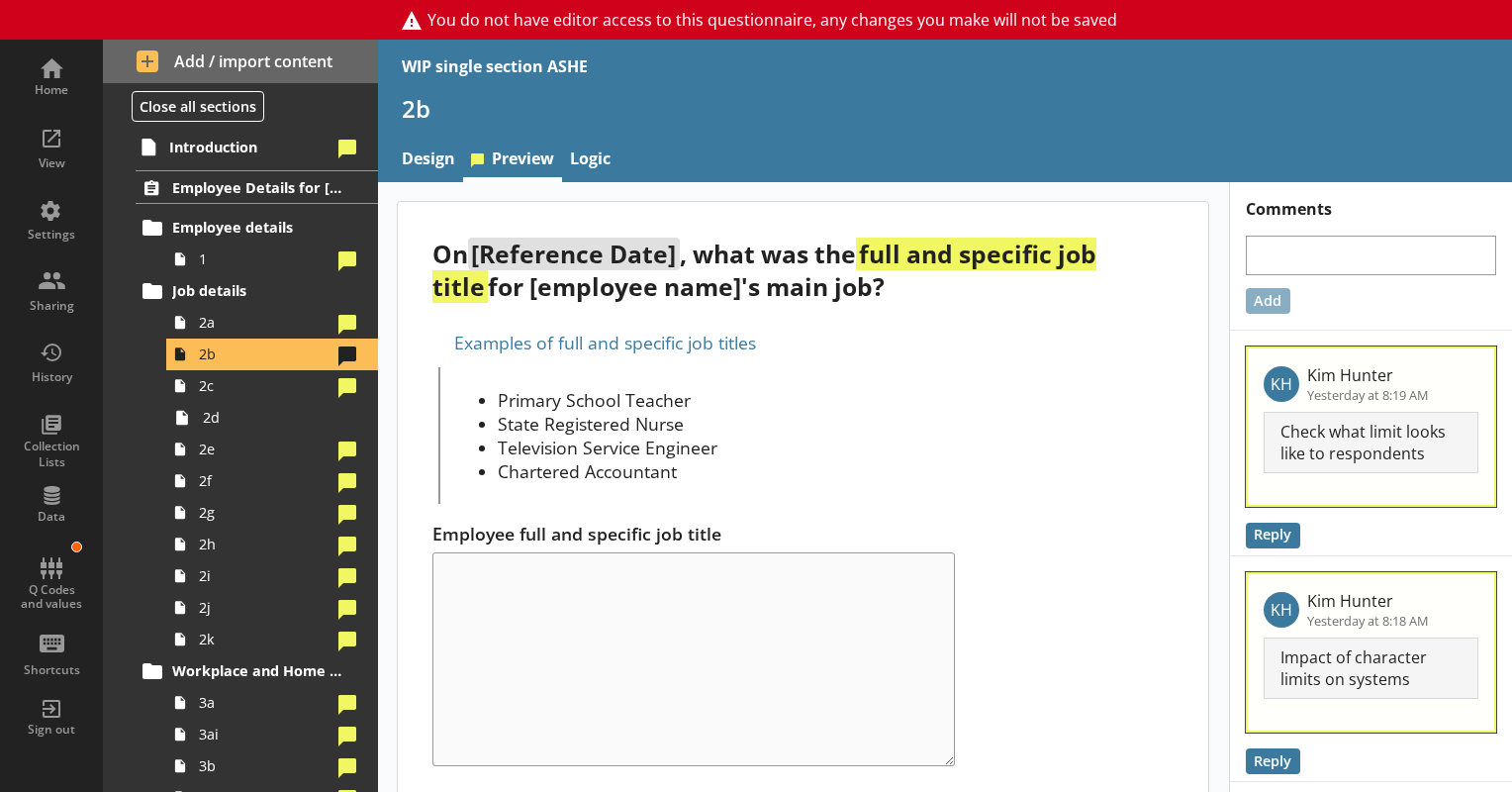 click on "Examples of full and specific job titles" at bounding box center (803, 343) 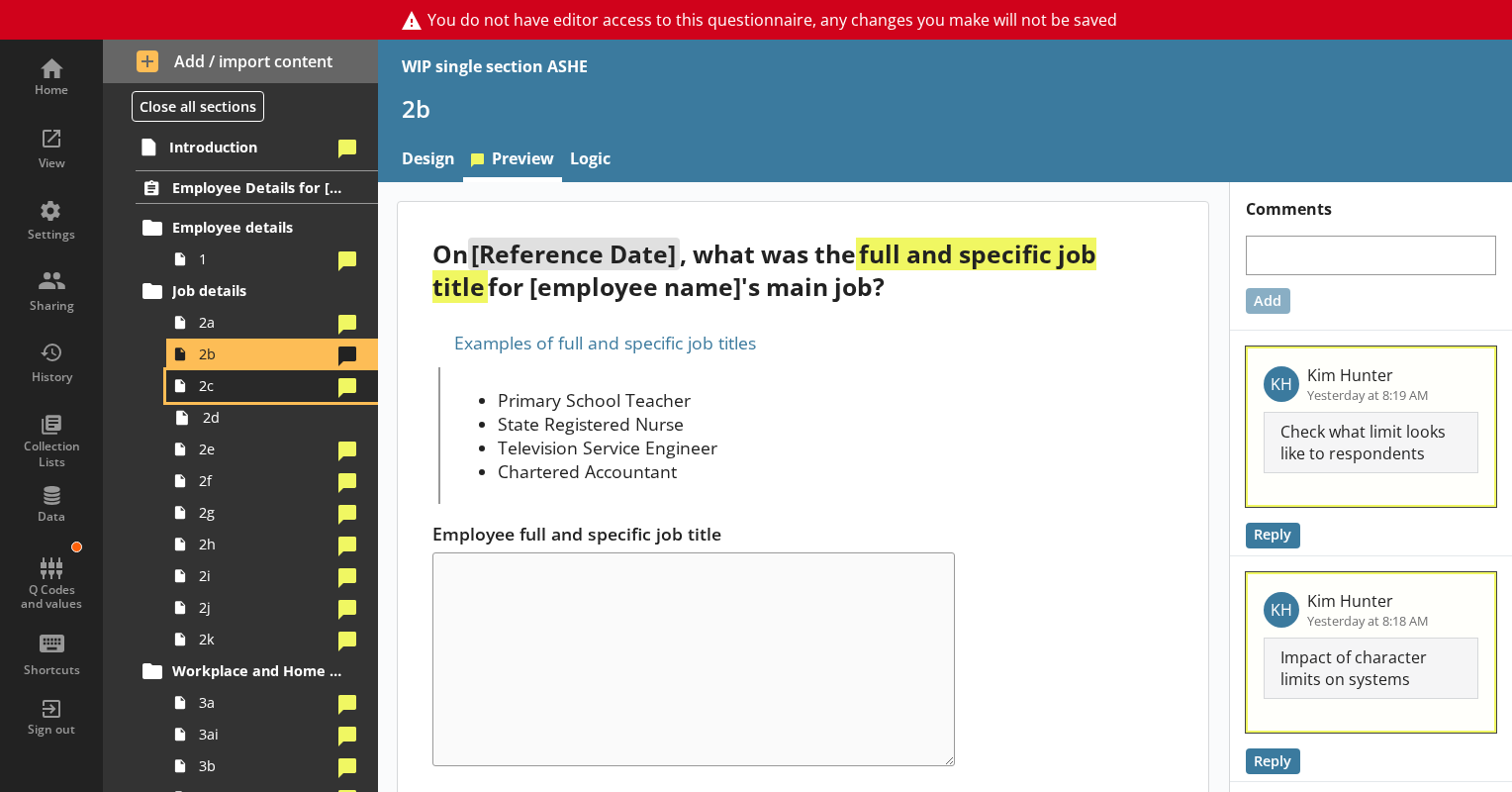 click on "2c" at bounding box center (272, 386) 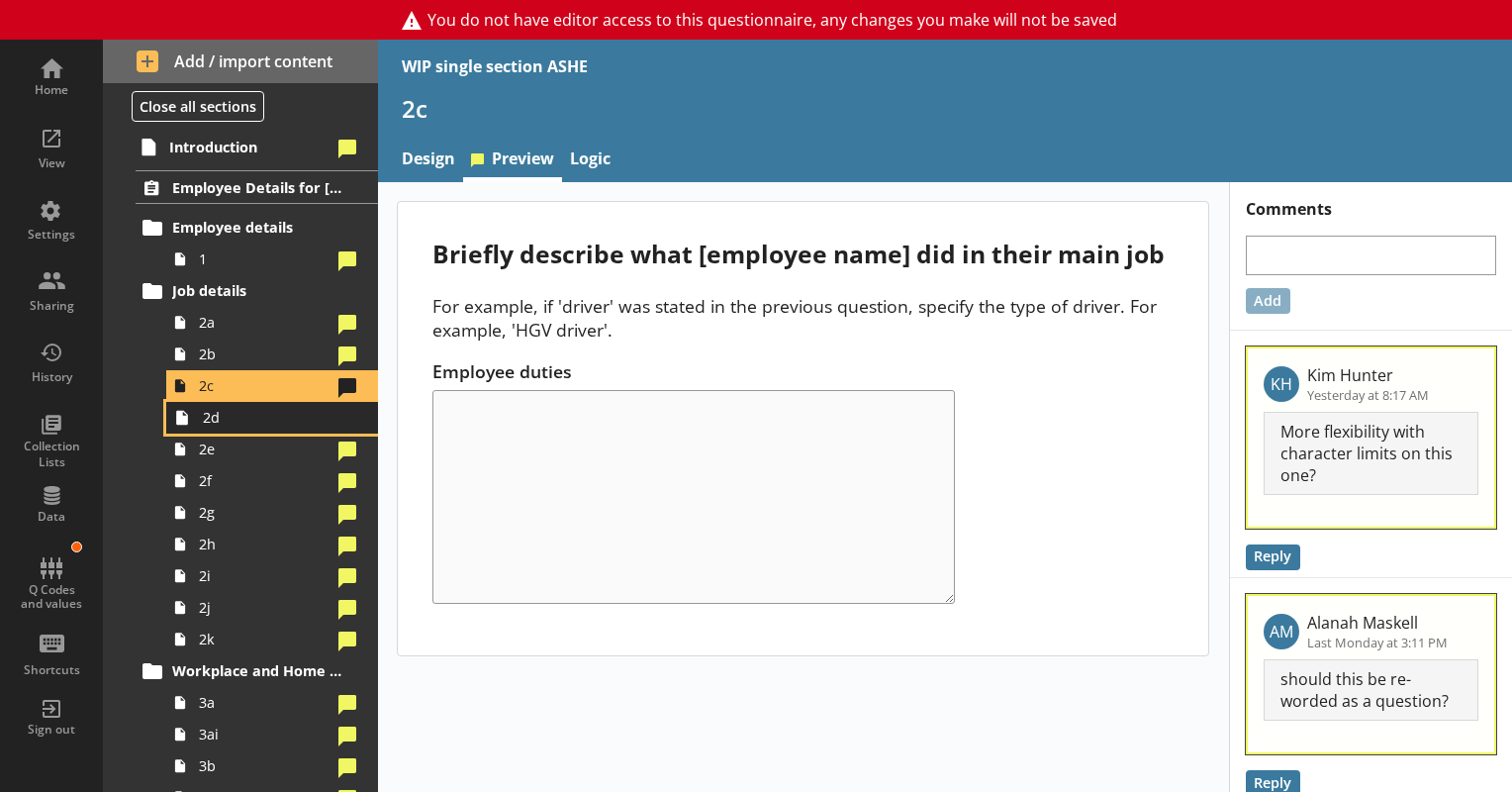 click on "2d" at bounding box center [277, 417] 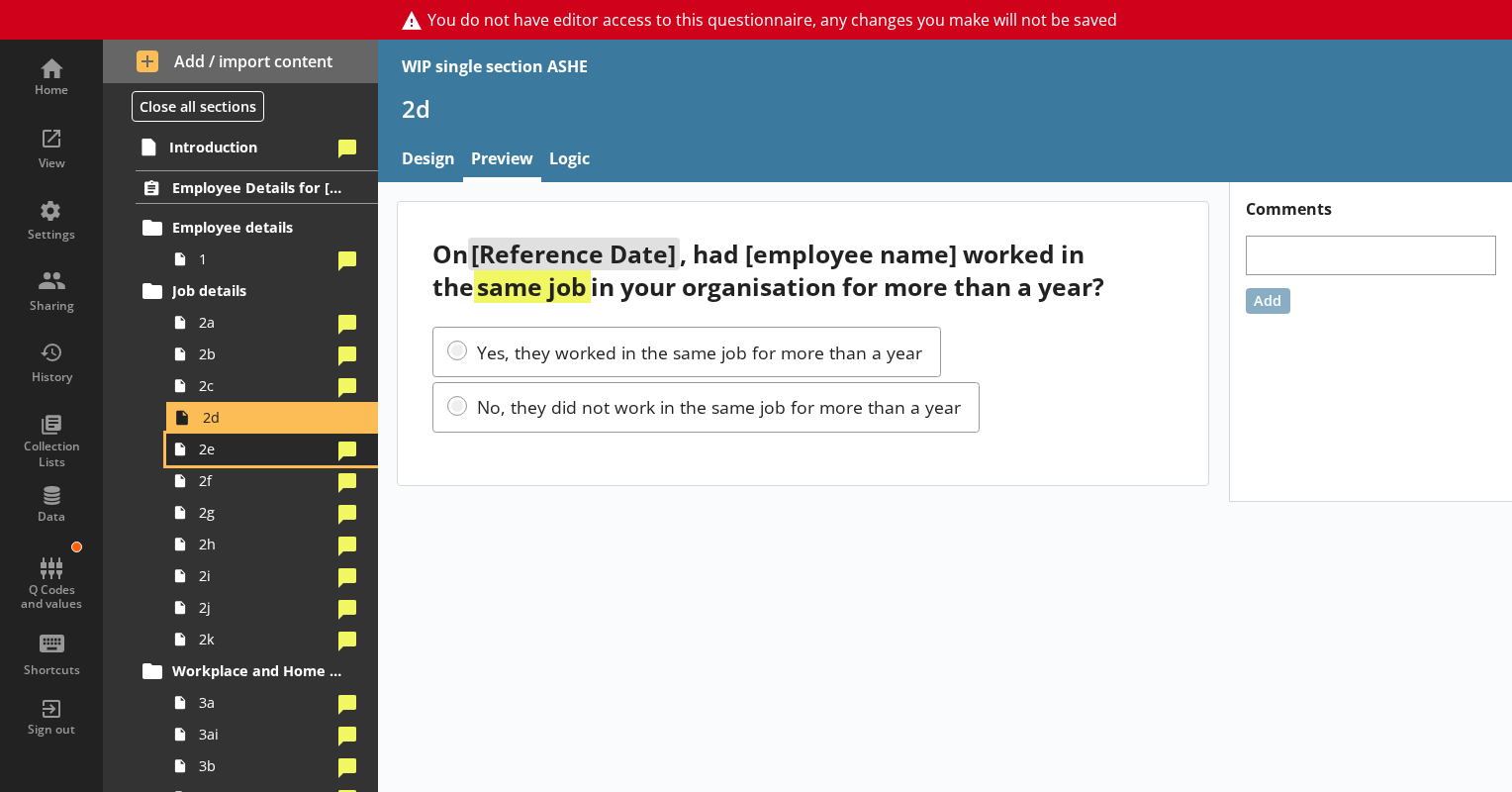 click on "2e" at bounding box center (264, 448) 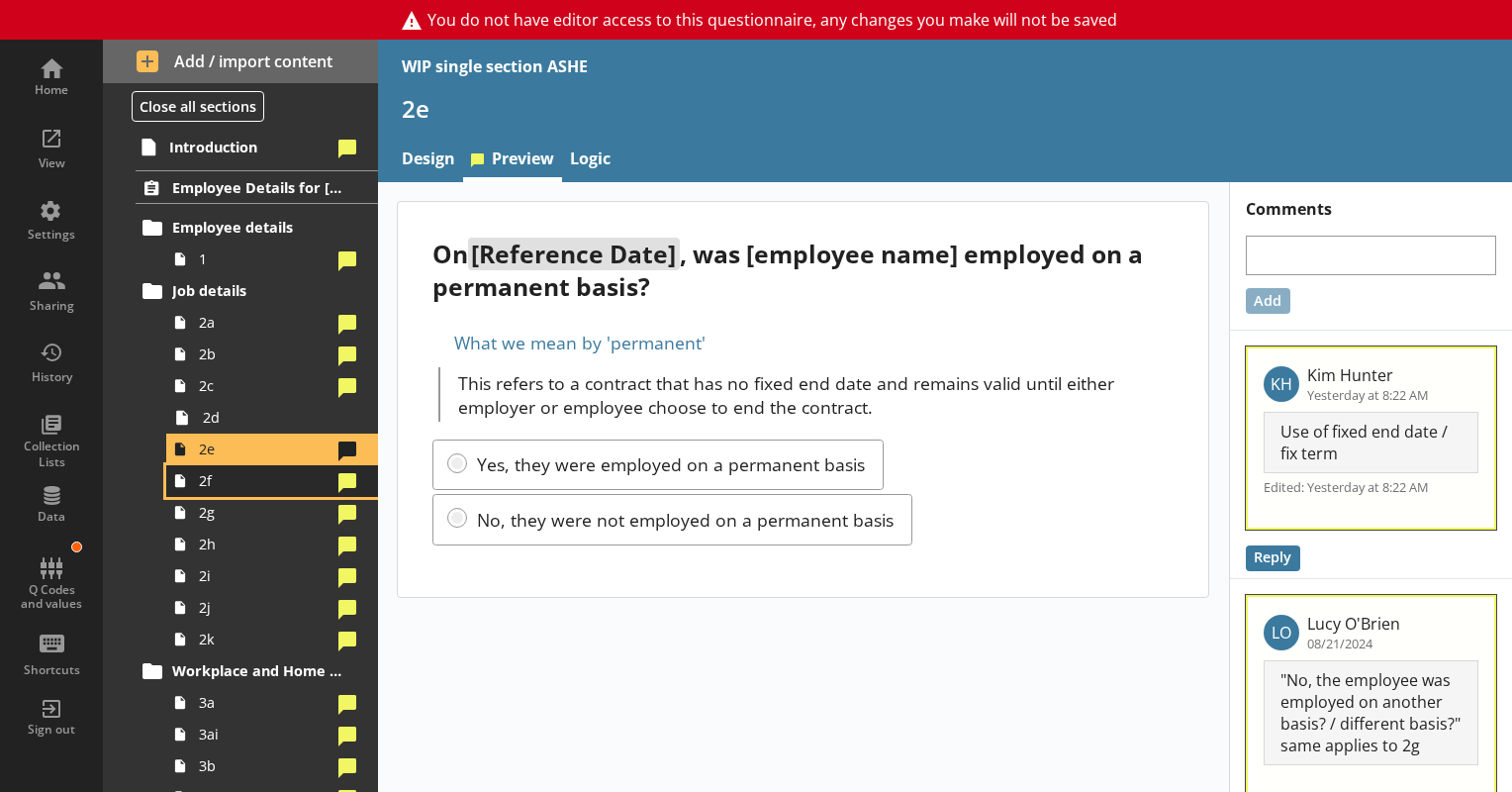 click on "2f" at bounding box center [264, 480] 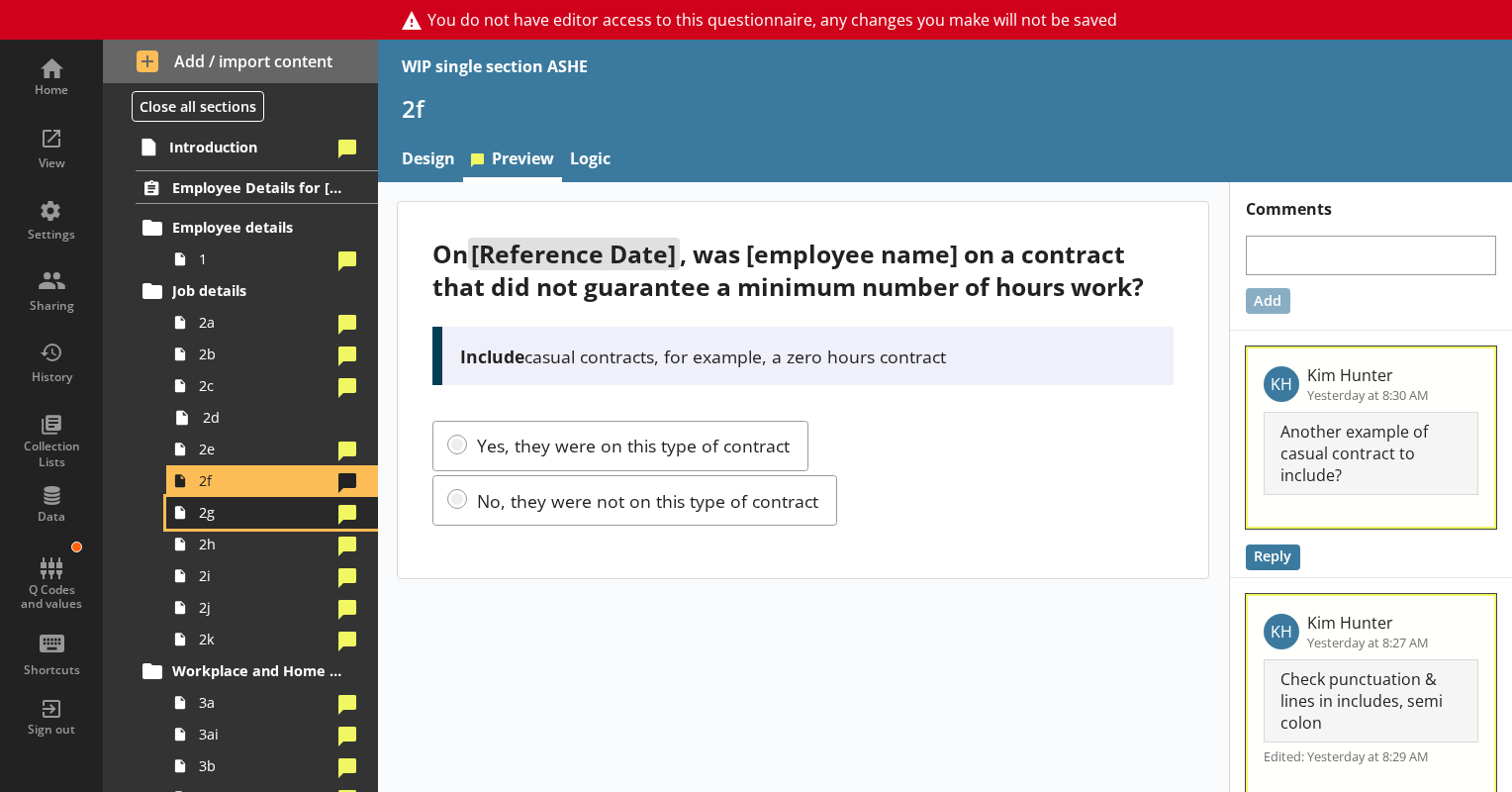 click on "2g" at bounding box center [272, 513] 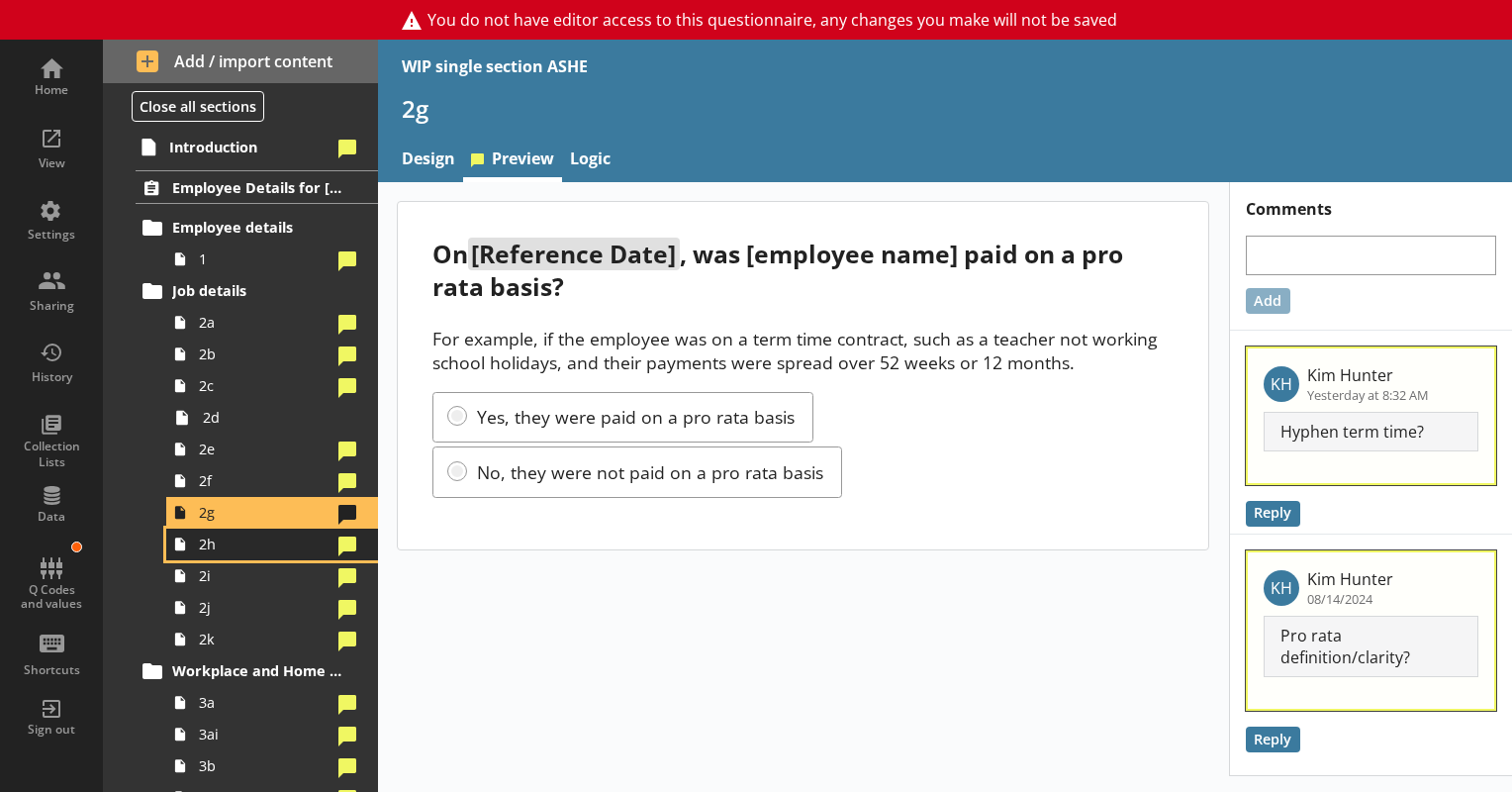 click on "2h" at bounding box center (264, 544) 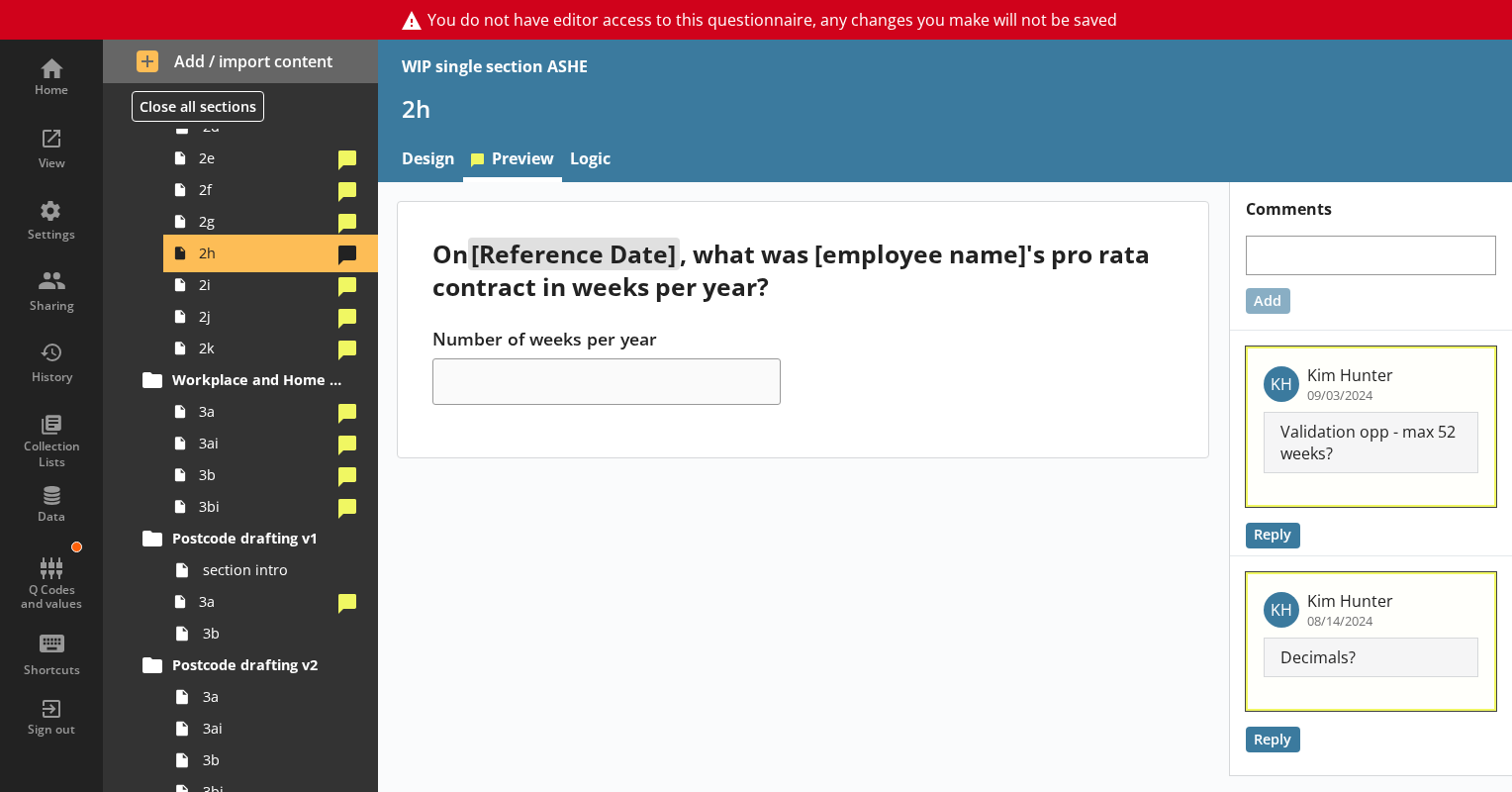 scroll, scrollTop: 297, scrollLeft: 0, axis: vertical 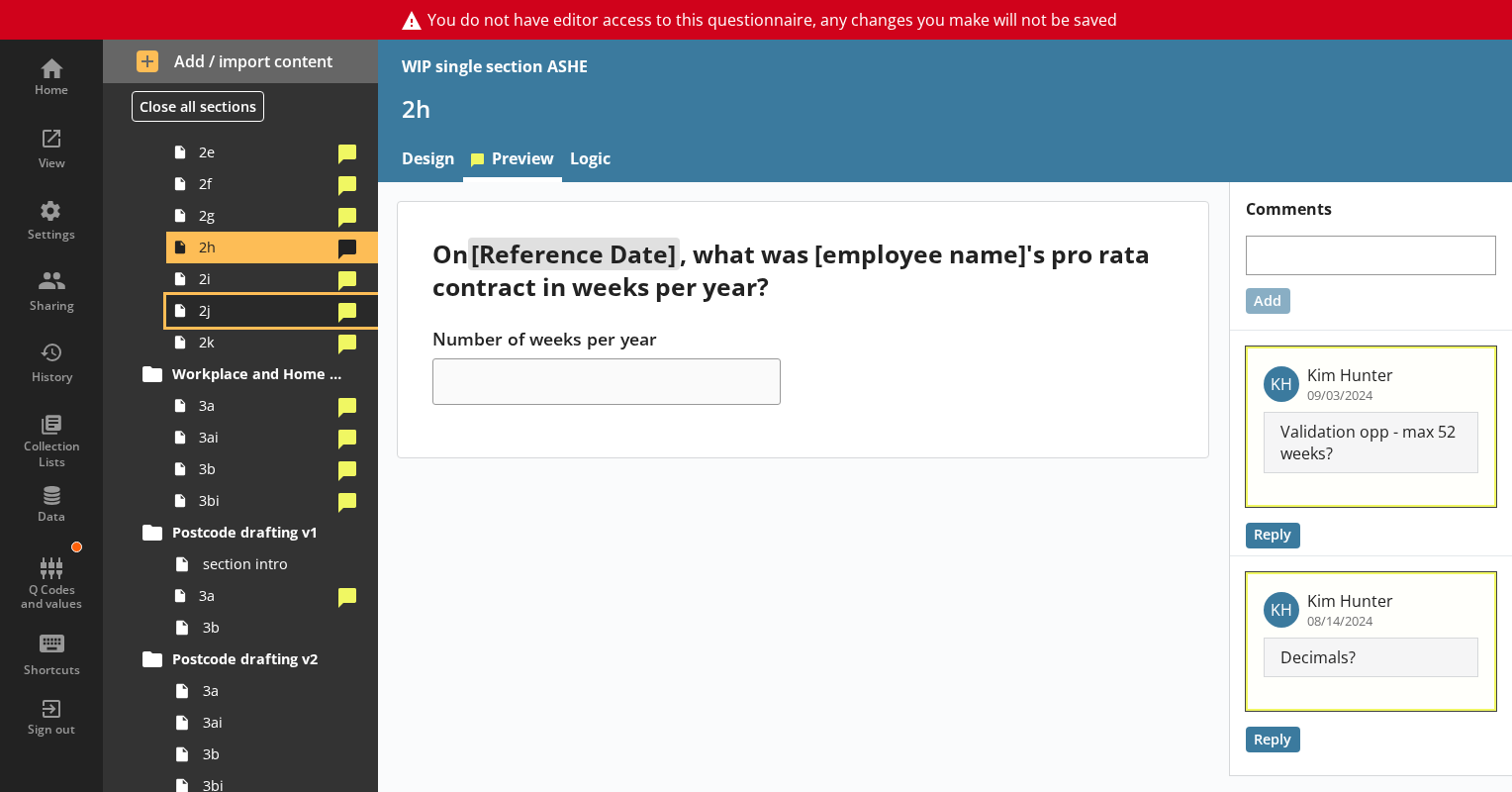 click on "2j" at bounding box center (272, 311) 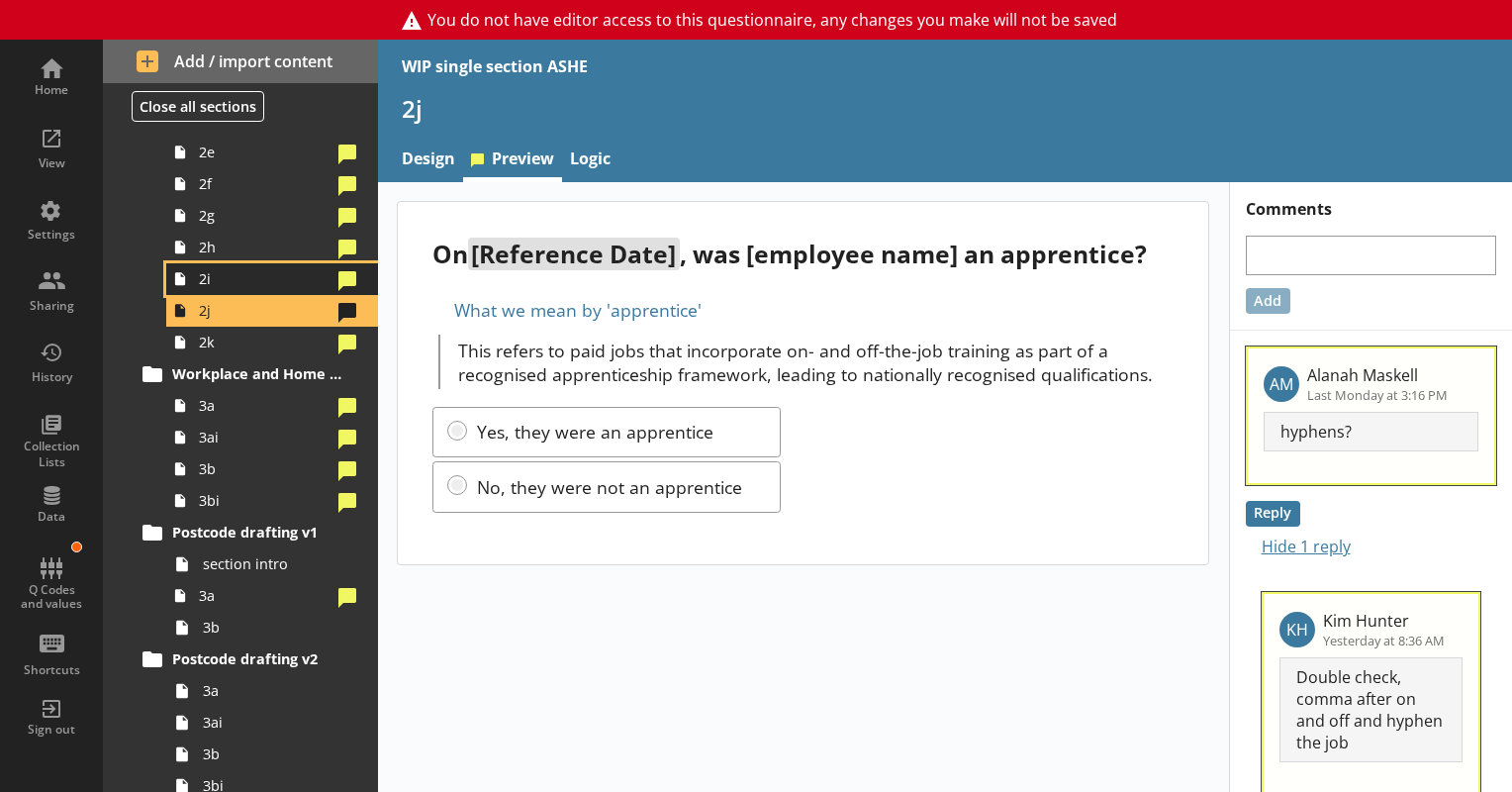 click on "2i" at bounding box center (264, 278) 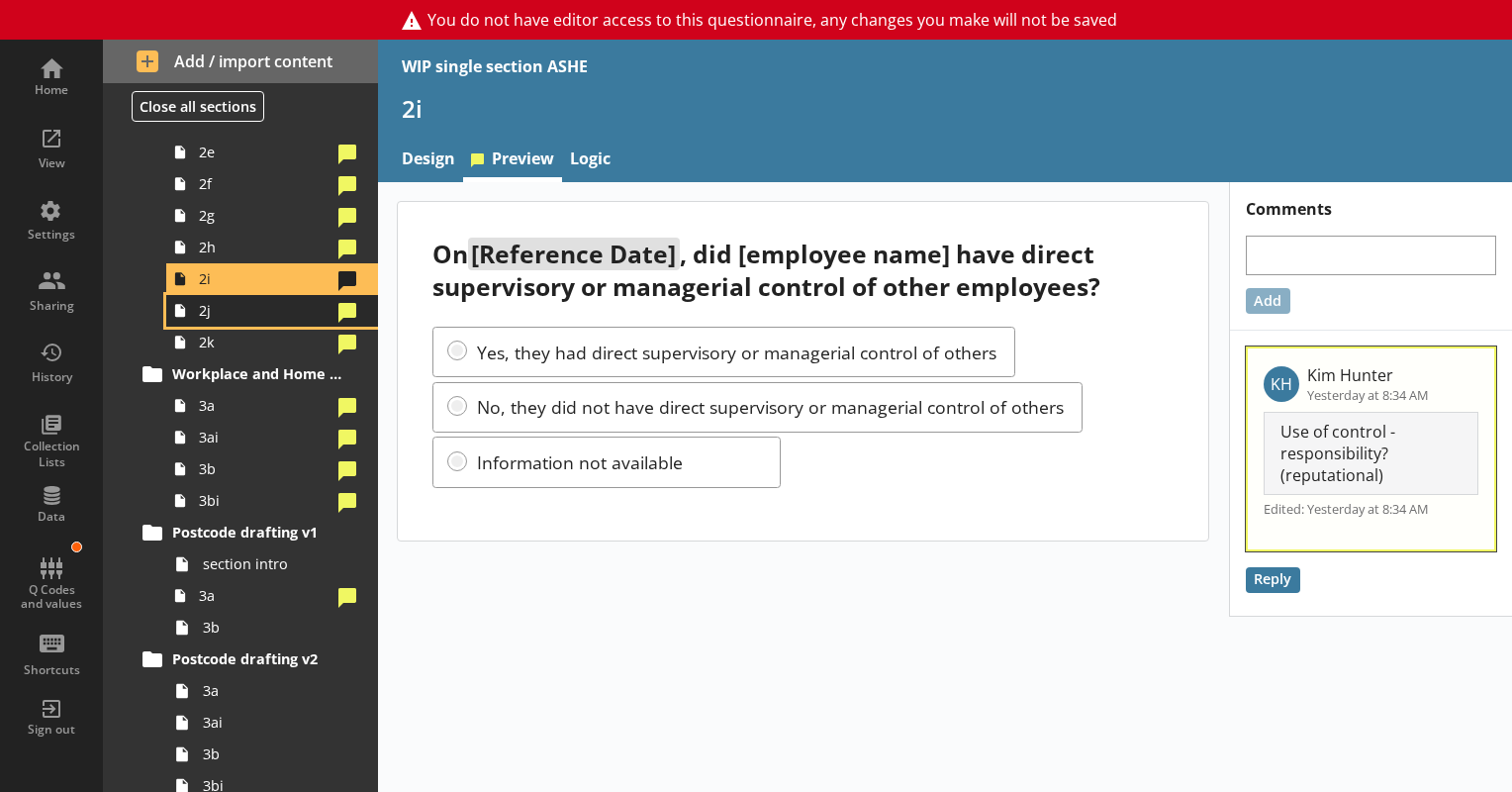 click on "2j" at bounding box center [272, 311] 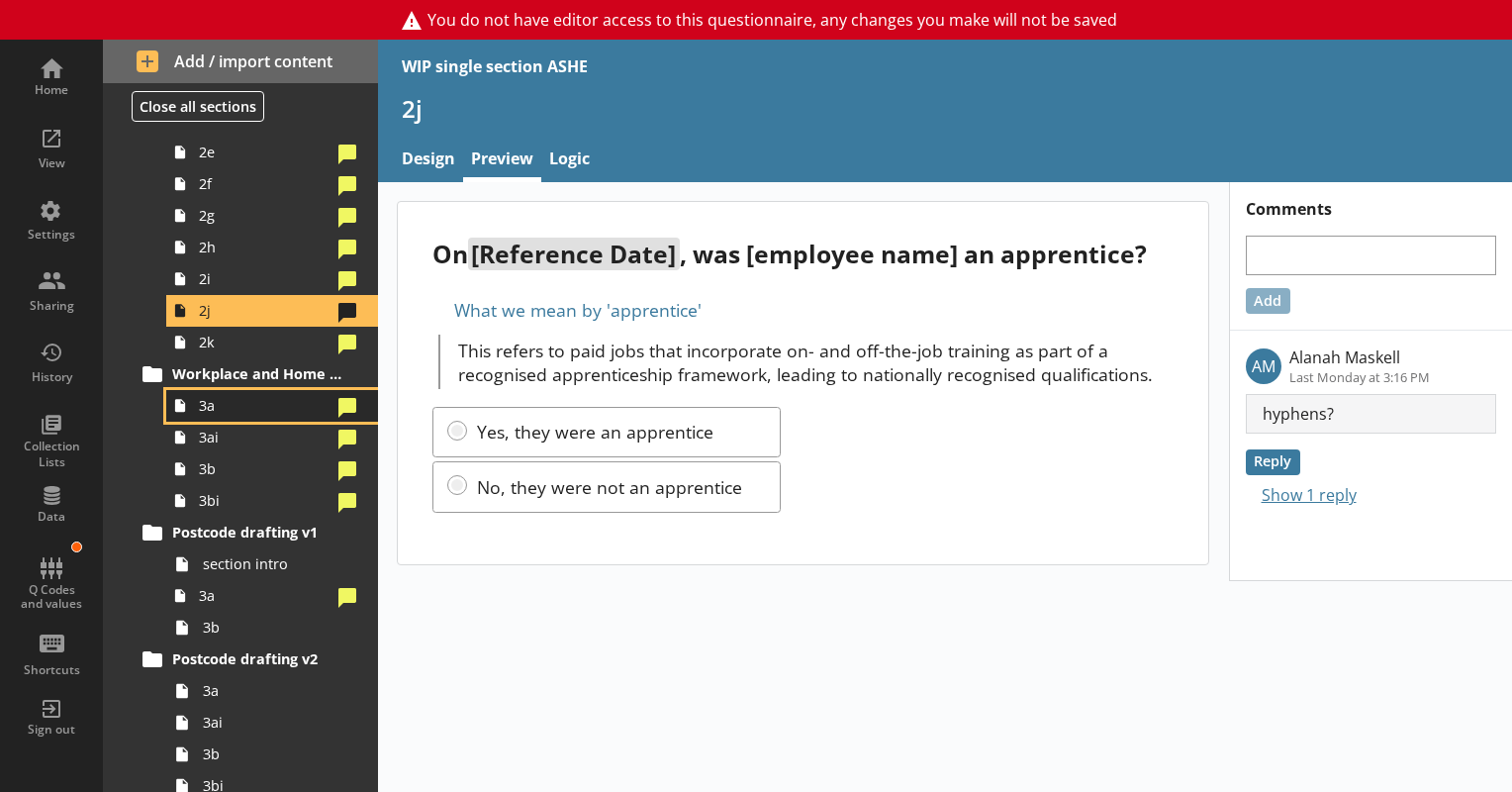 click on "3a" at bounding box center [264, 405] 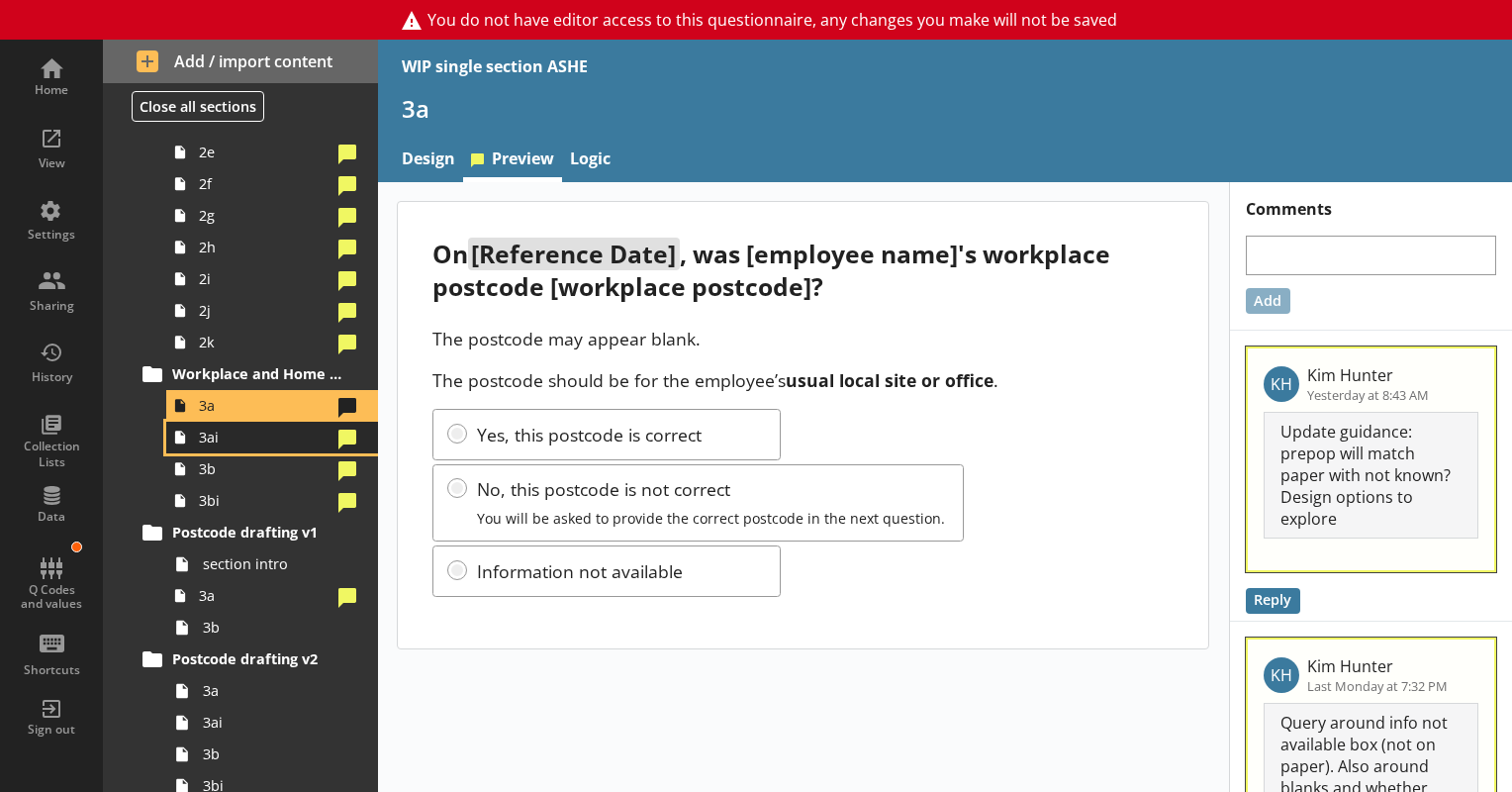 click on "3ai" at bounding box center [272, 438] 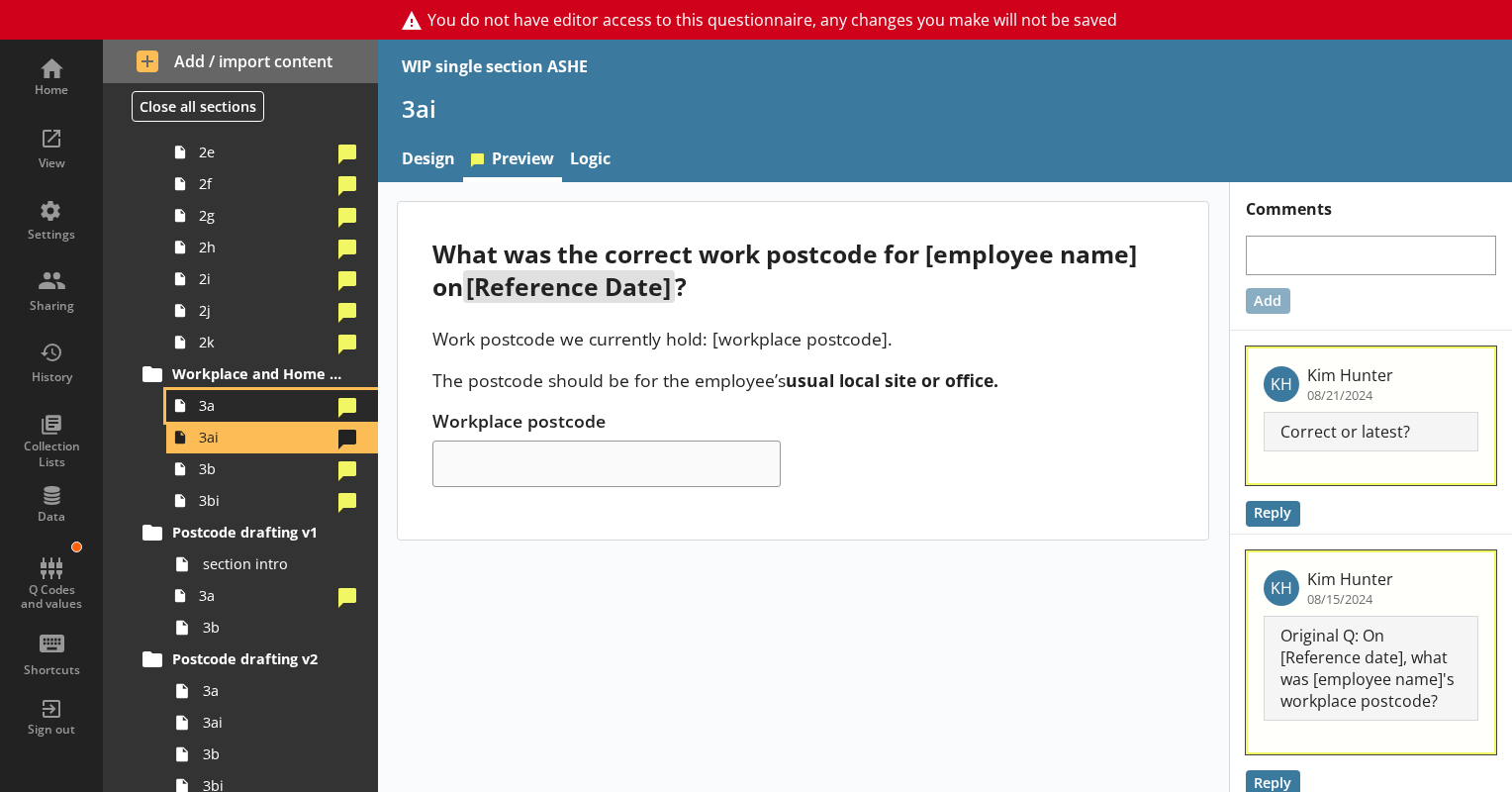 click on "3a" at bounding box center (264, 405) 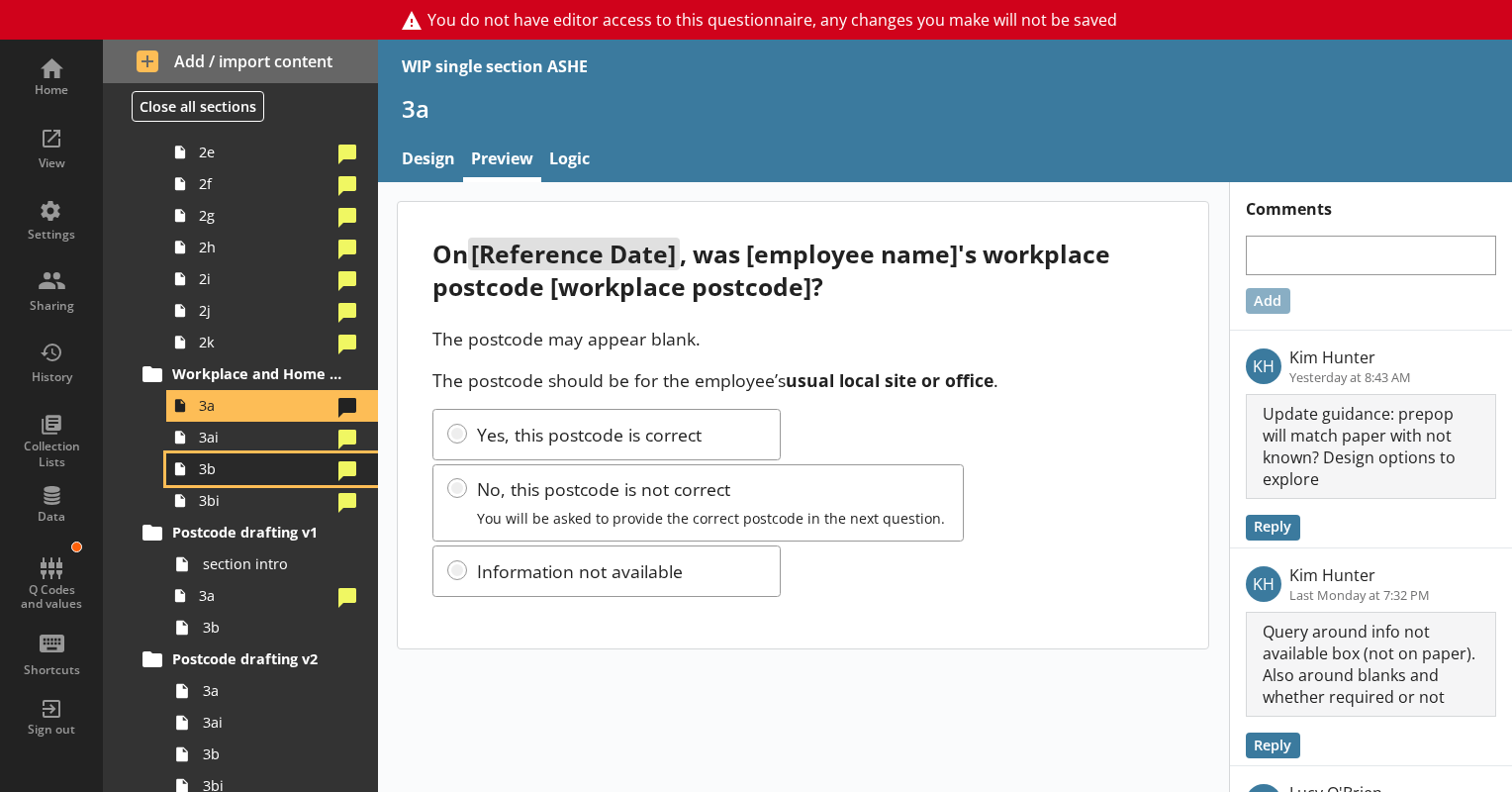 click on "3b" at bounding box center [264, 468] 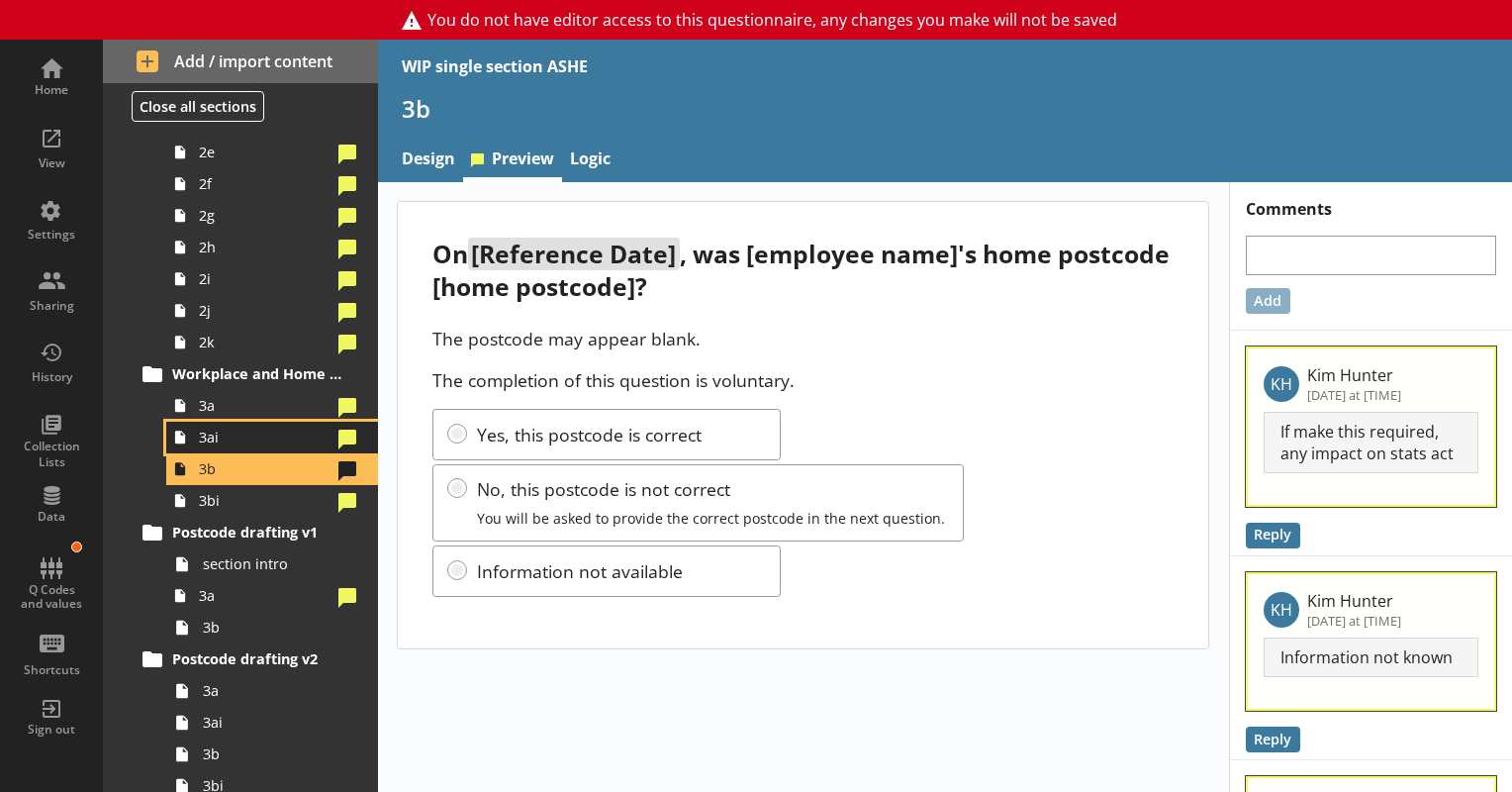 click on "3ai" at bounding box center (264, 437) 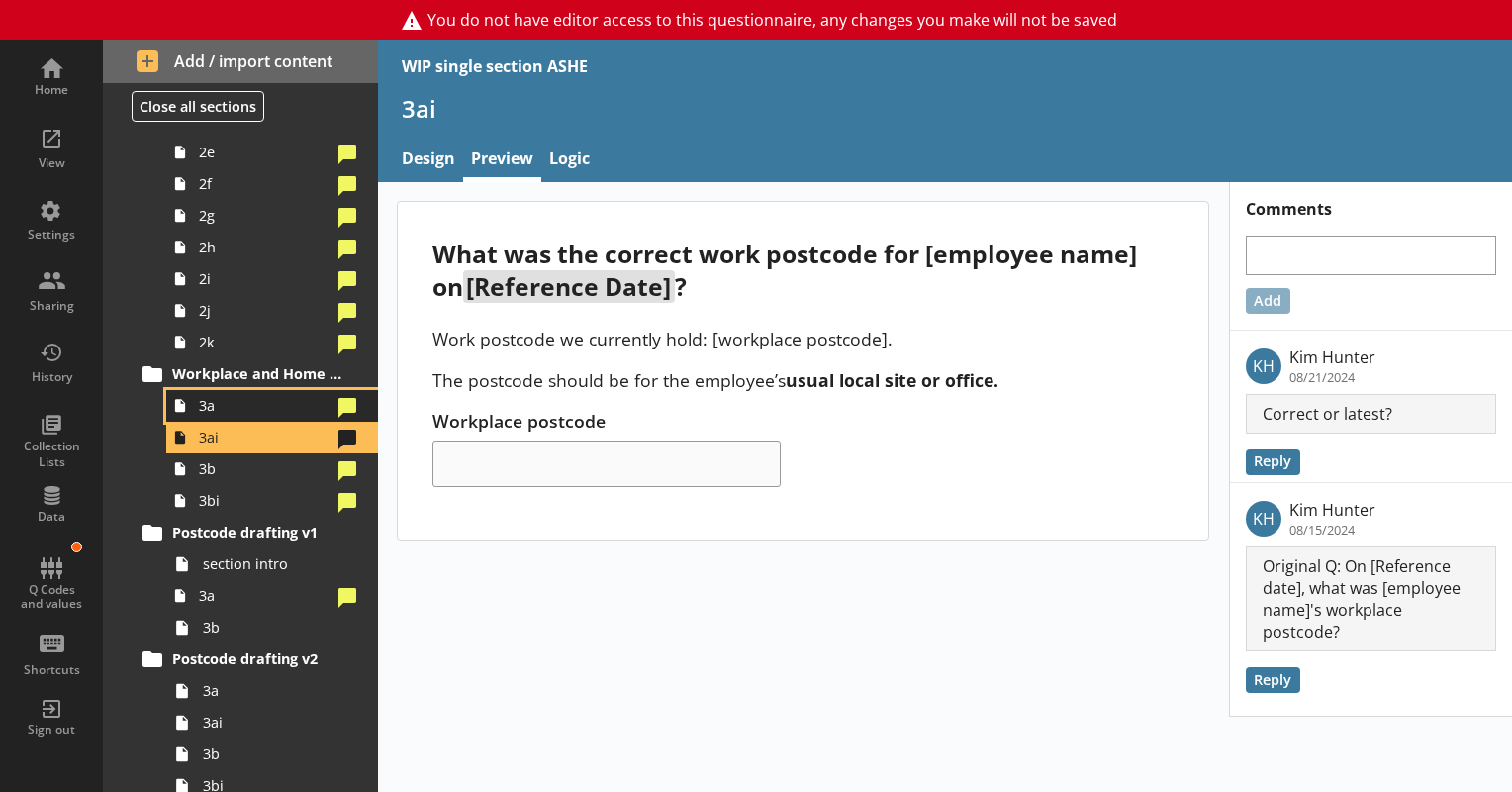 click on "3a" at bounding box center [264, 405] 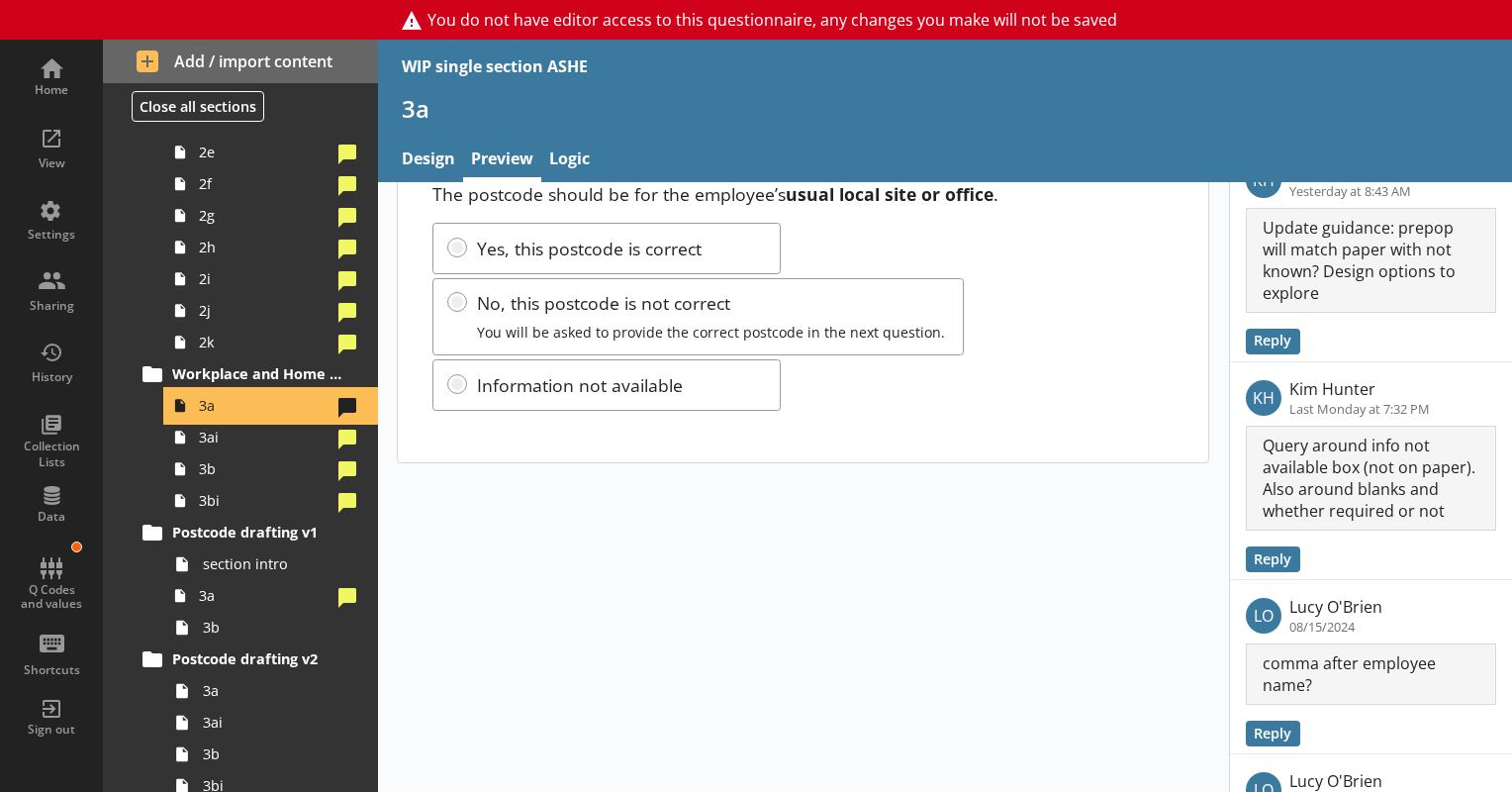 scroll, scrollTop: 8, scrollLeft: 0, axis: vertical 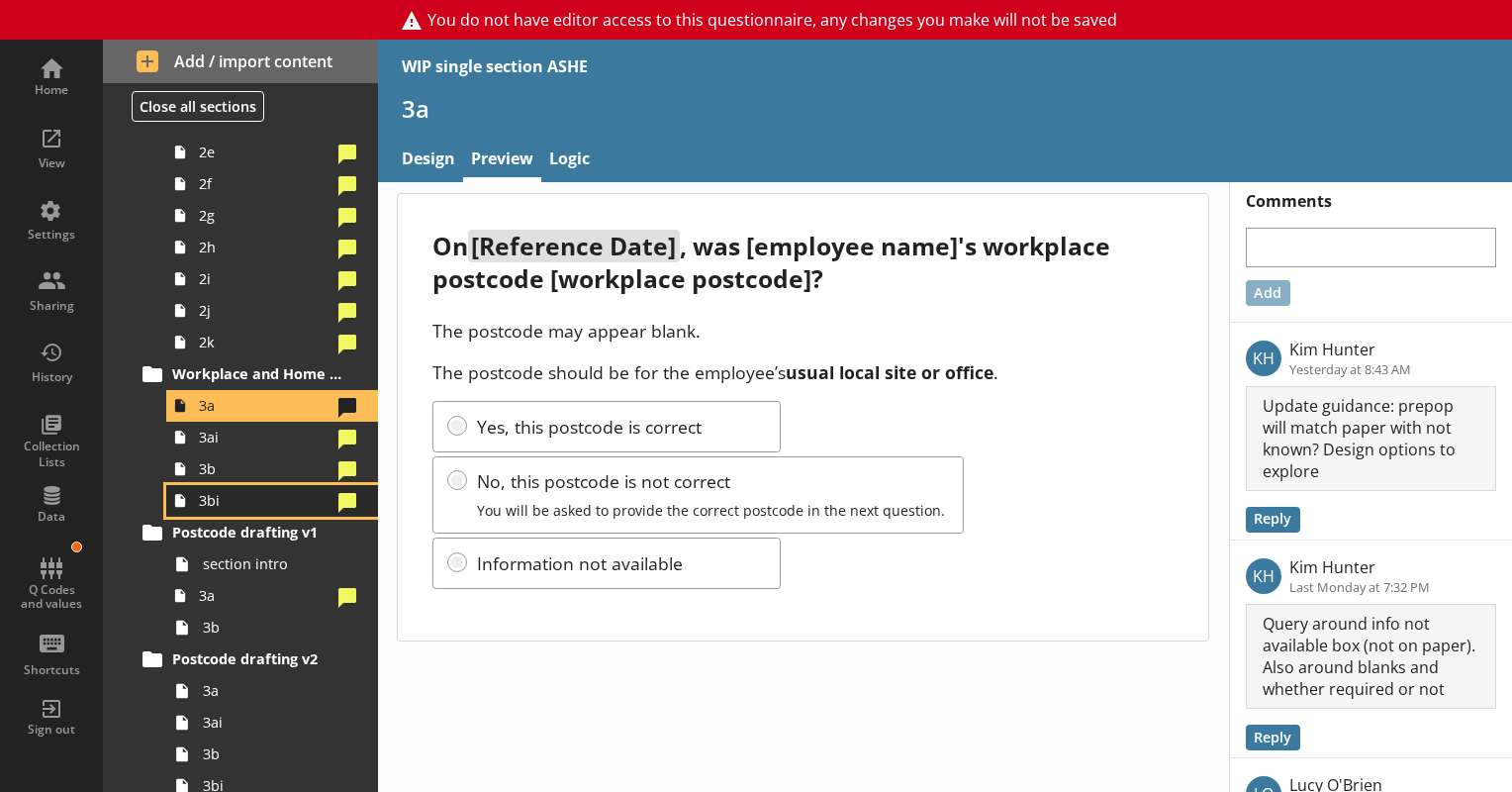 click on "3bi" at bounding box center (264, 500) 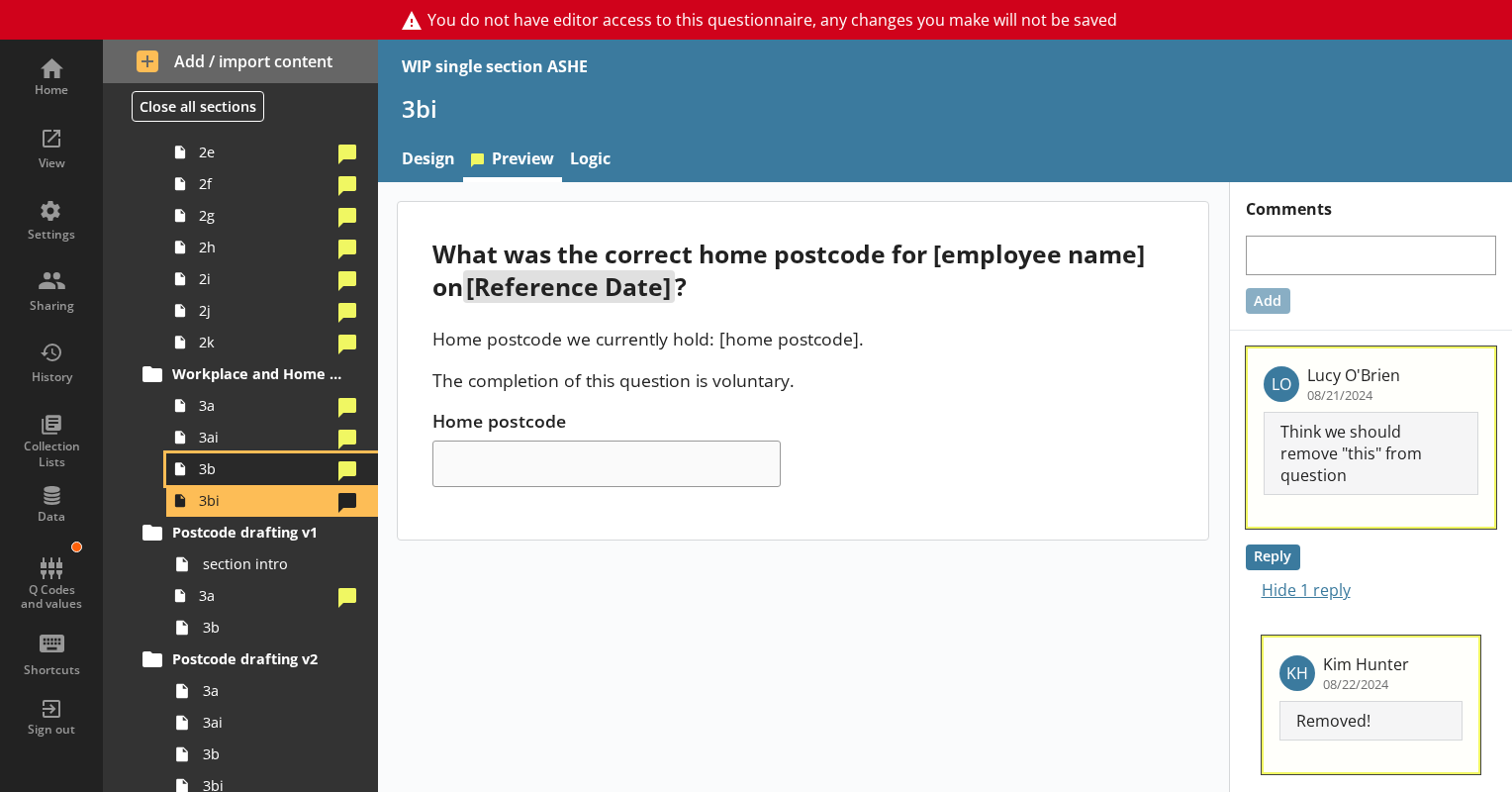click on "3b" at bounding box center (264, 468) 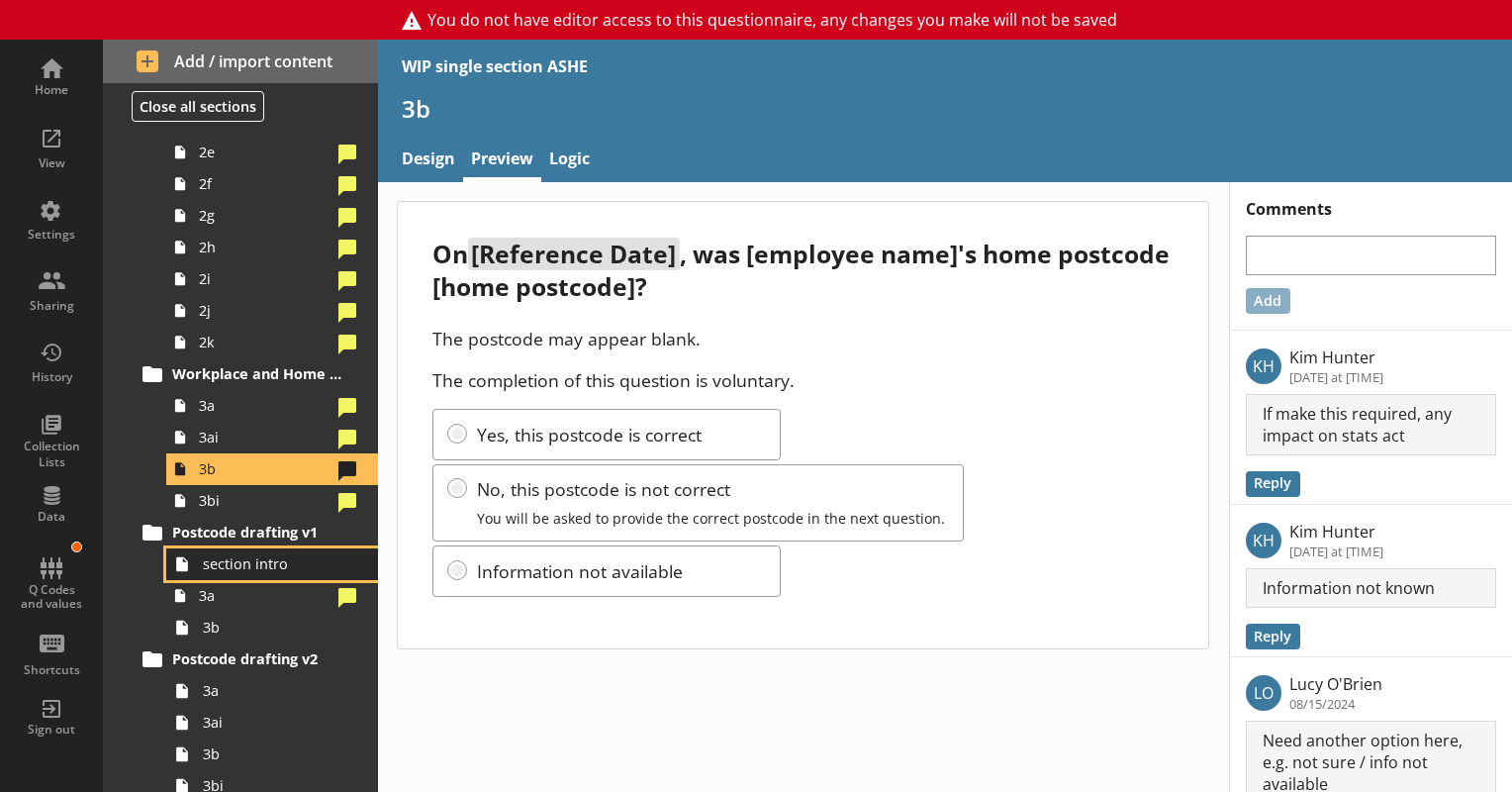 click on "section intro" at bounding box center [272, 564] 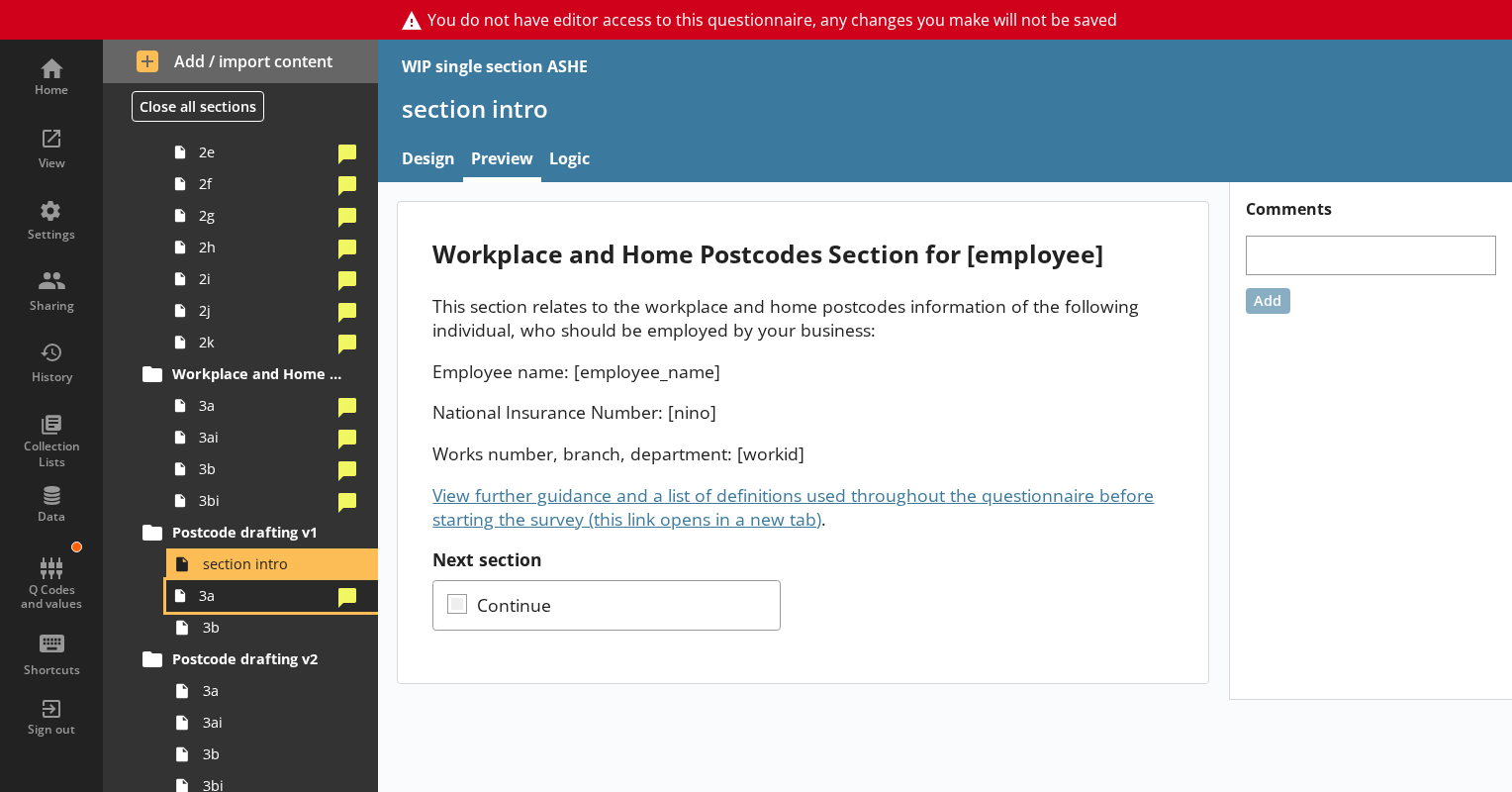 click on "3a" at bounding box center (264, 595) 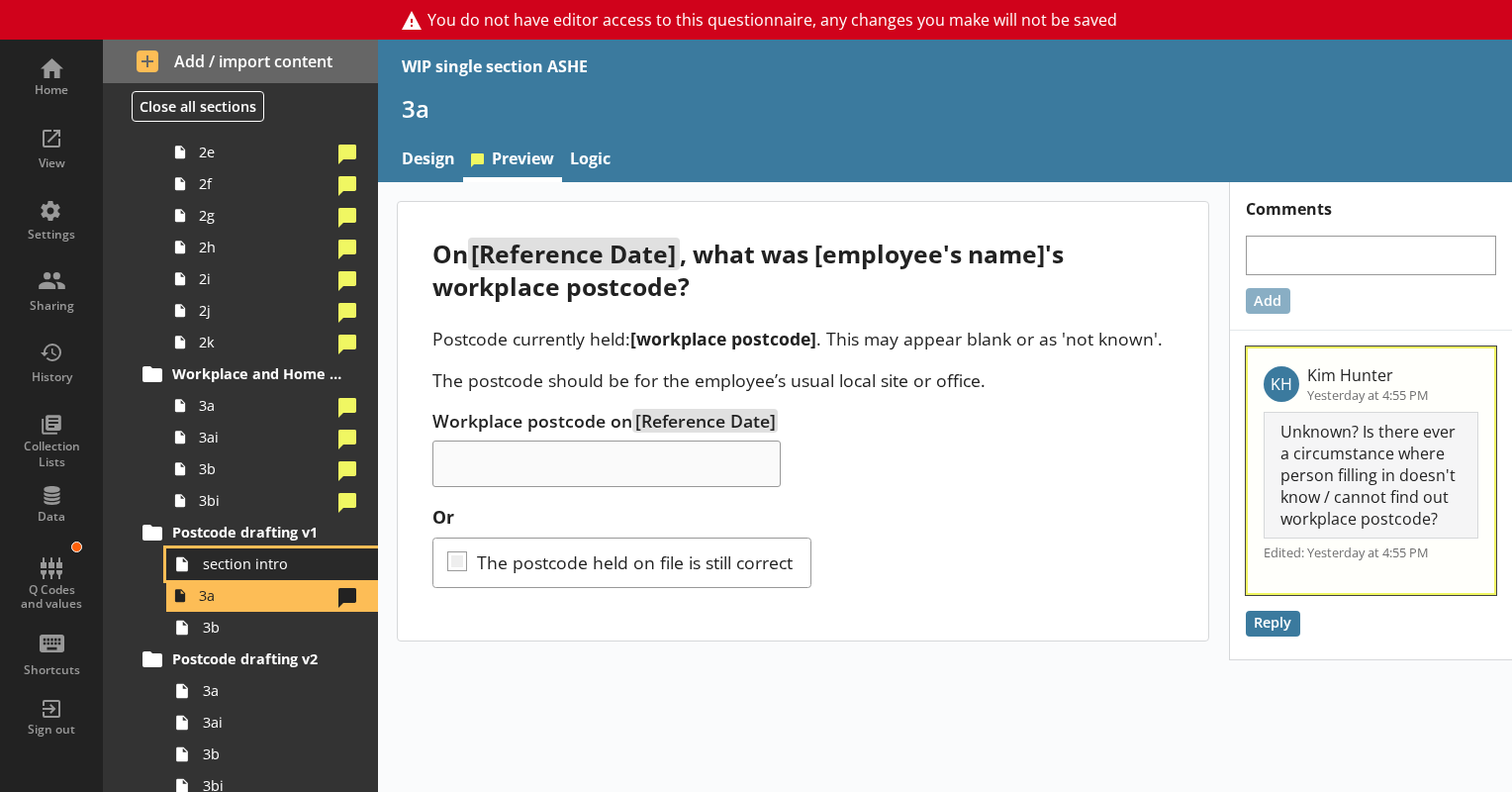 click on "section intro" at bounding box center [277, 563] 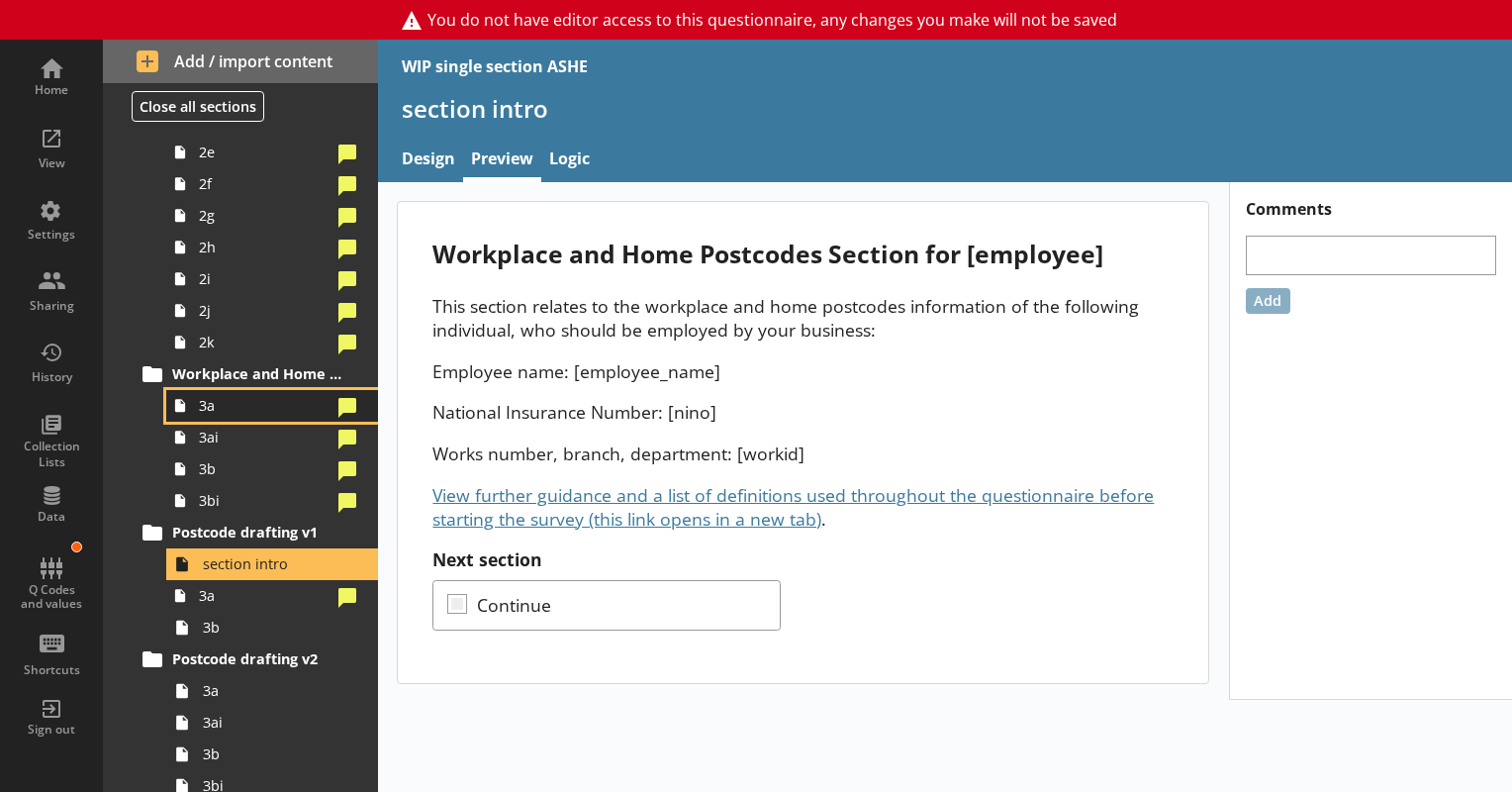 click on "3a" at bounding box center (272, 406) 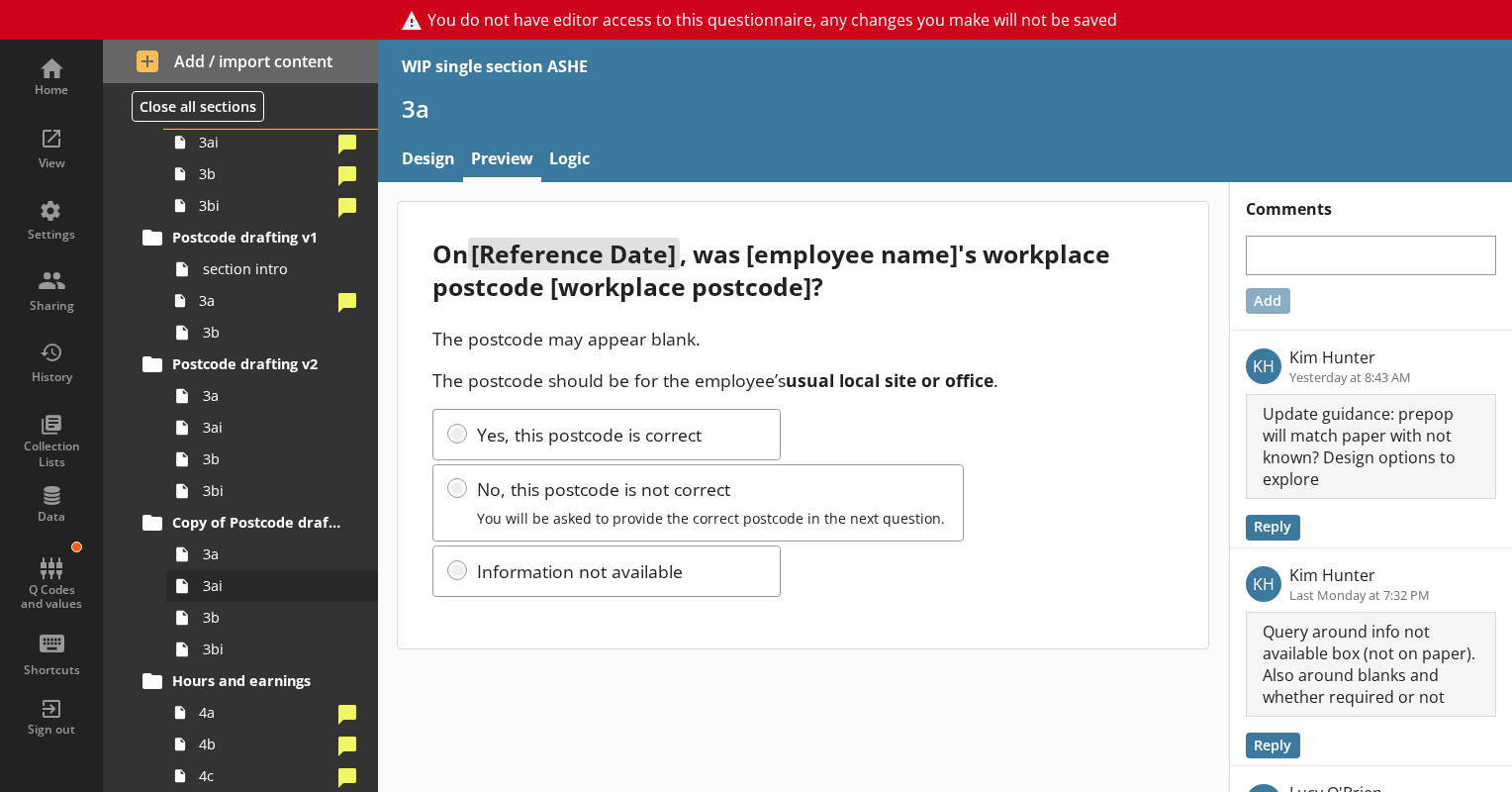 scroll, scrollTop: 594, scrollLeft: 0, axis: vertical 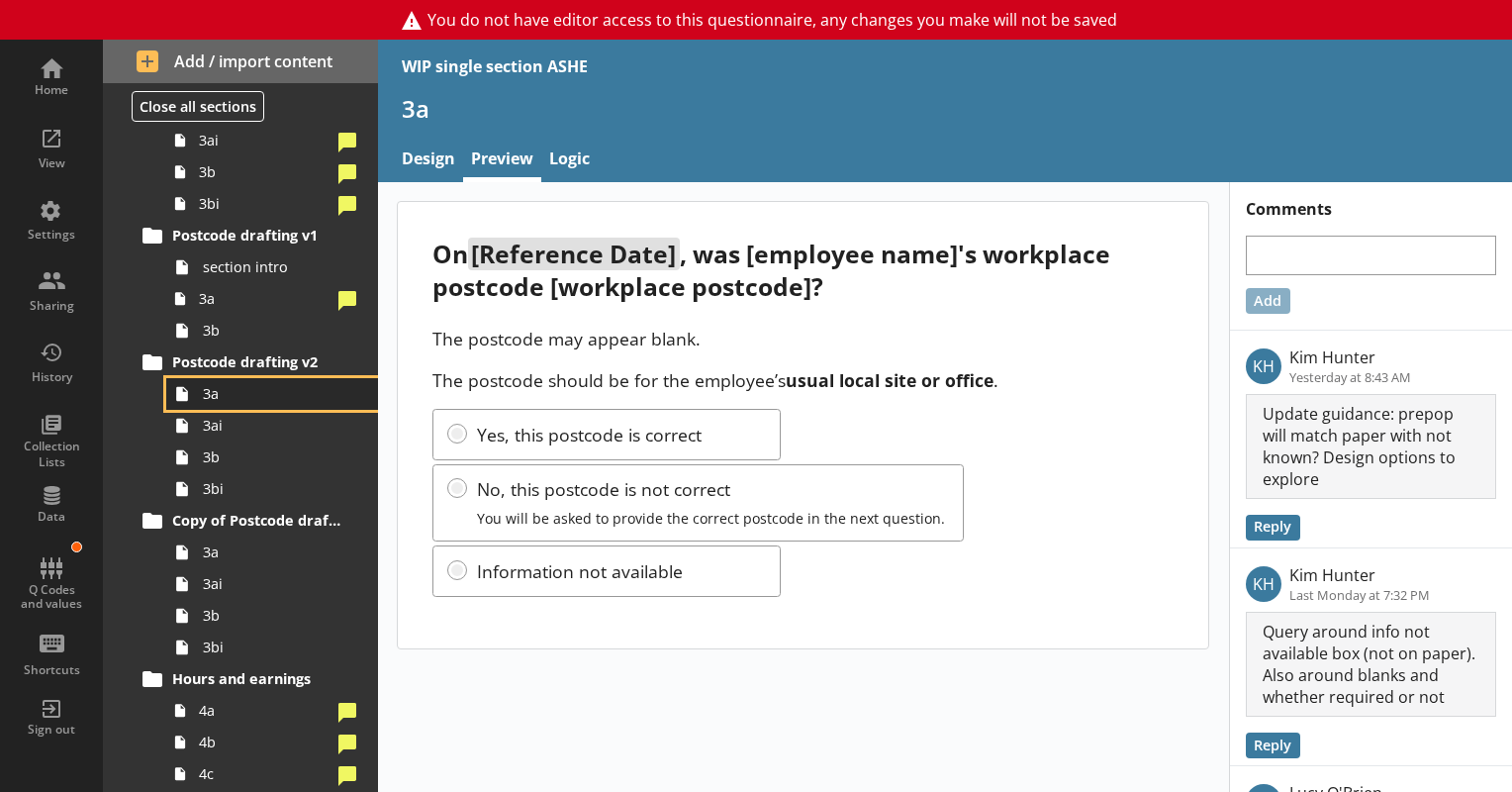 click on "3a" at bounding box center (277, 393) 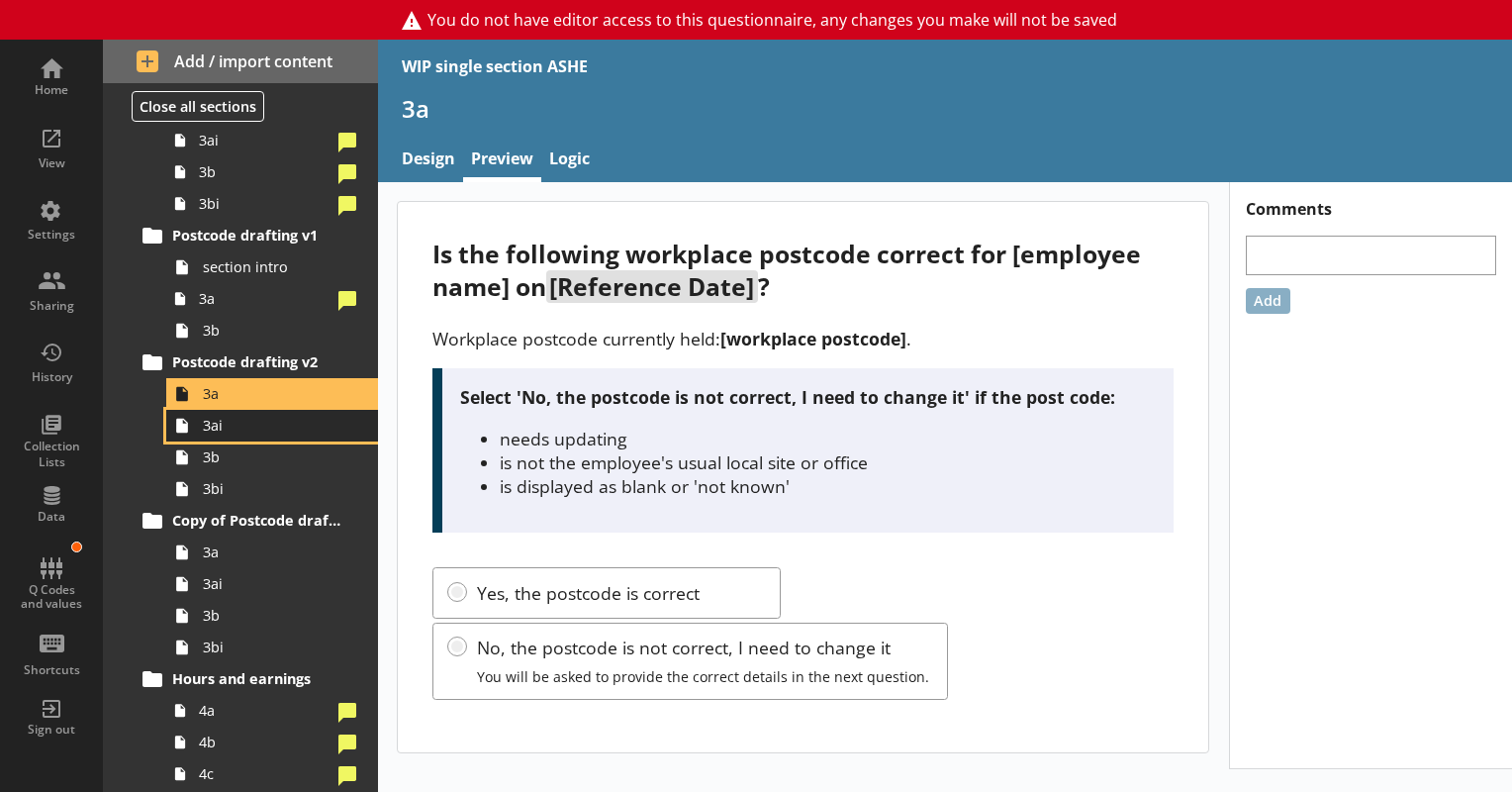 click on "3ai" at bounding box center (272, 426) 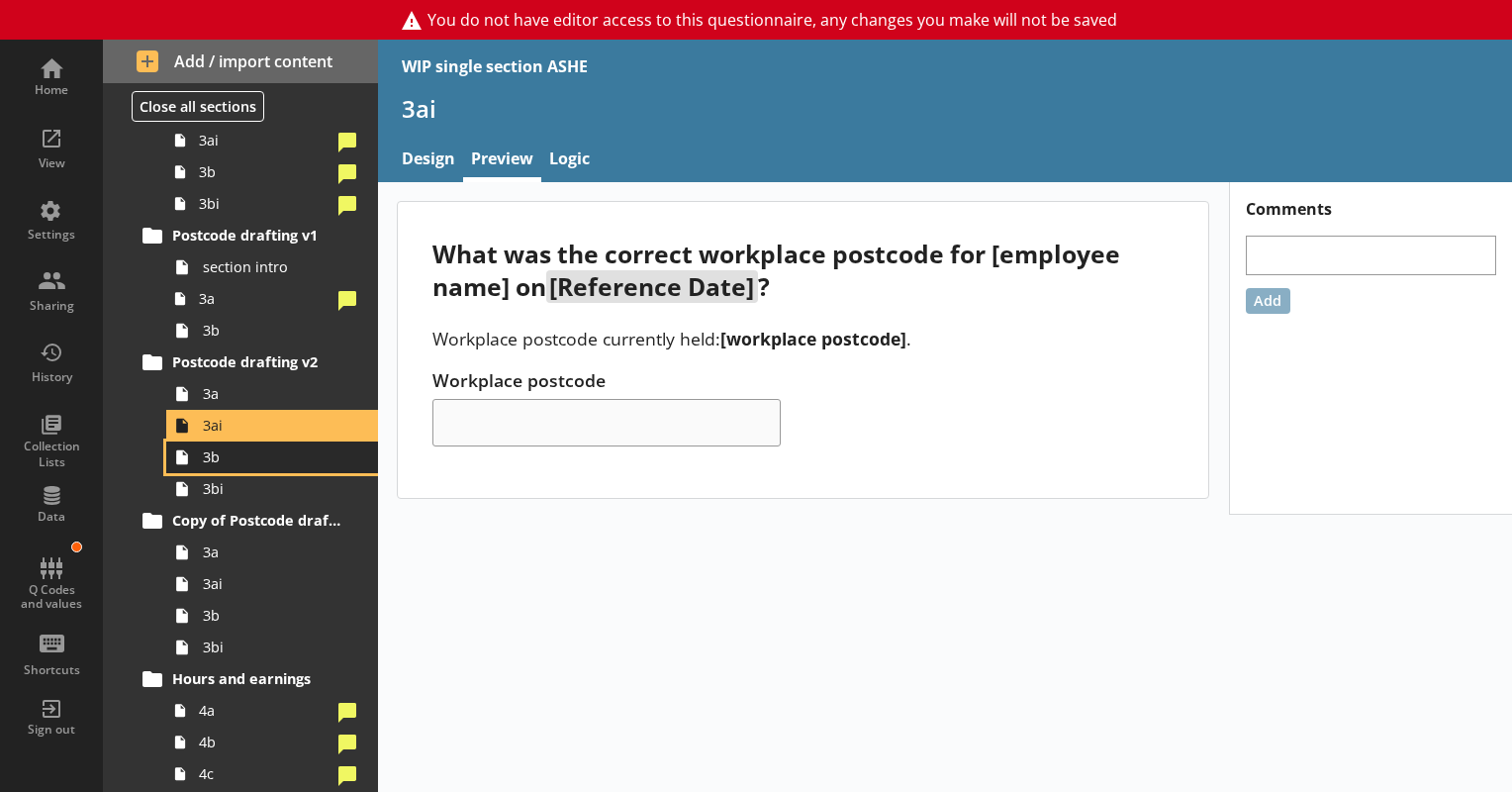 click on "3b" at bounding box center (272, 457) 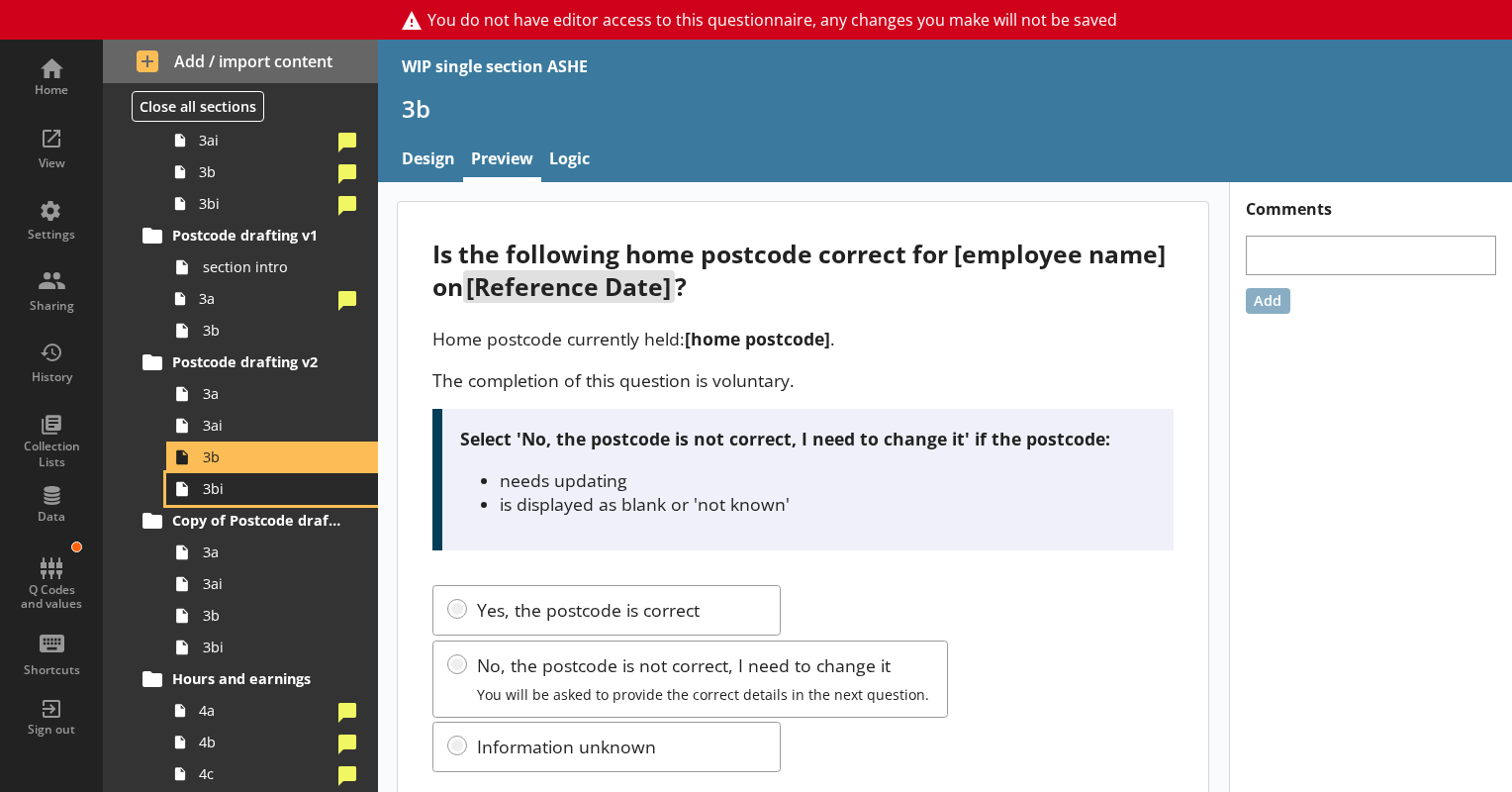 click on "3bi" at bounding box center [277, 488] 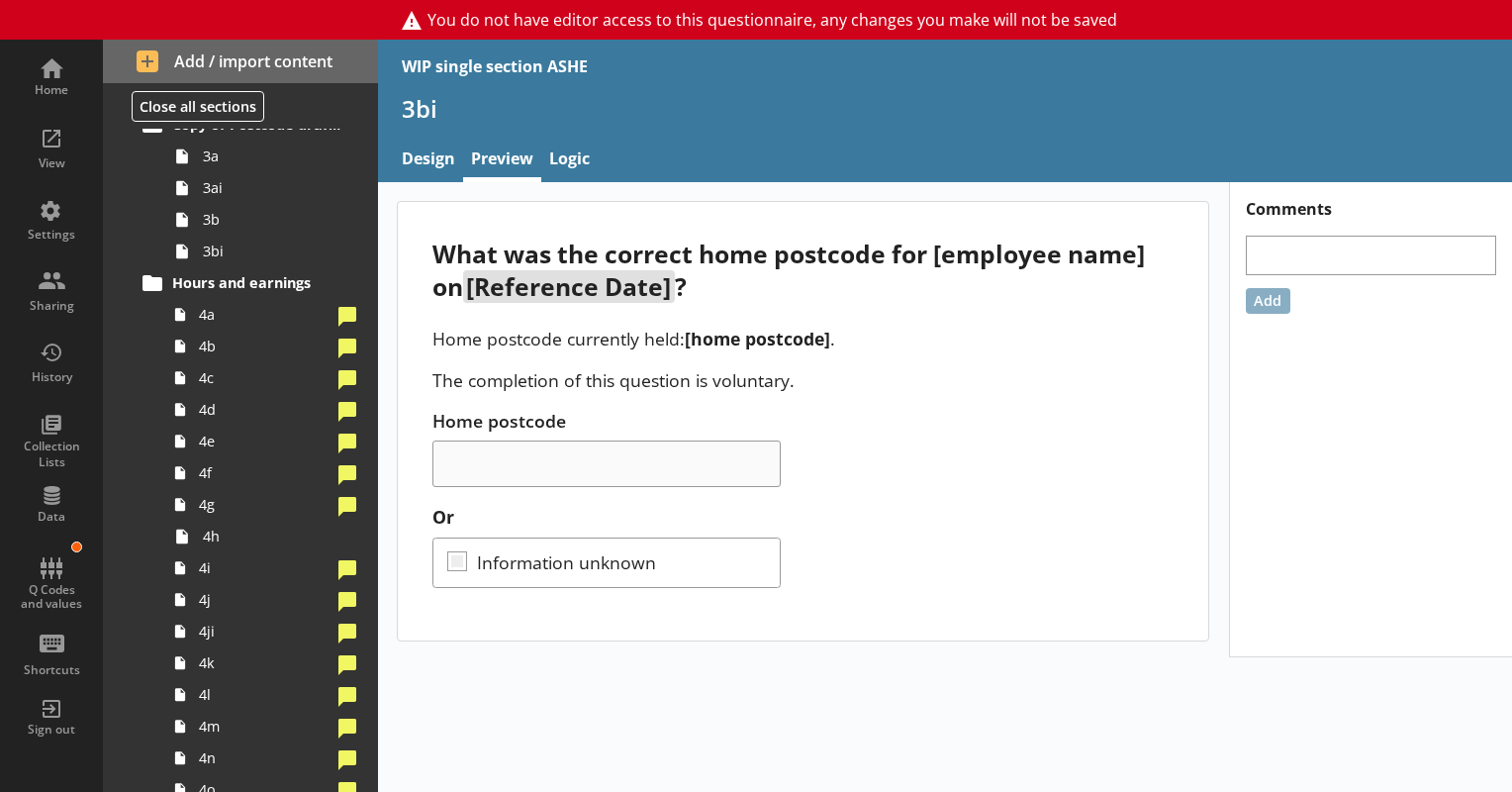 scroll, scrollTop: 990, scrollLeft: 0, axis: vertical 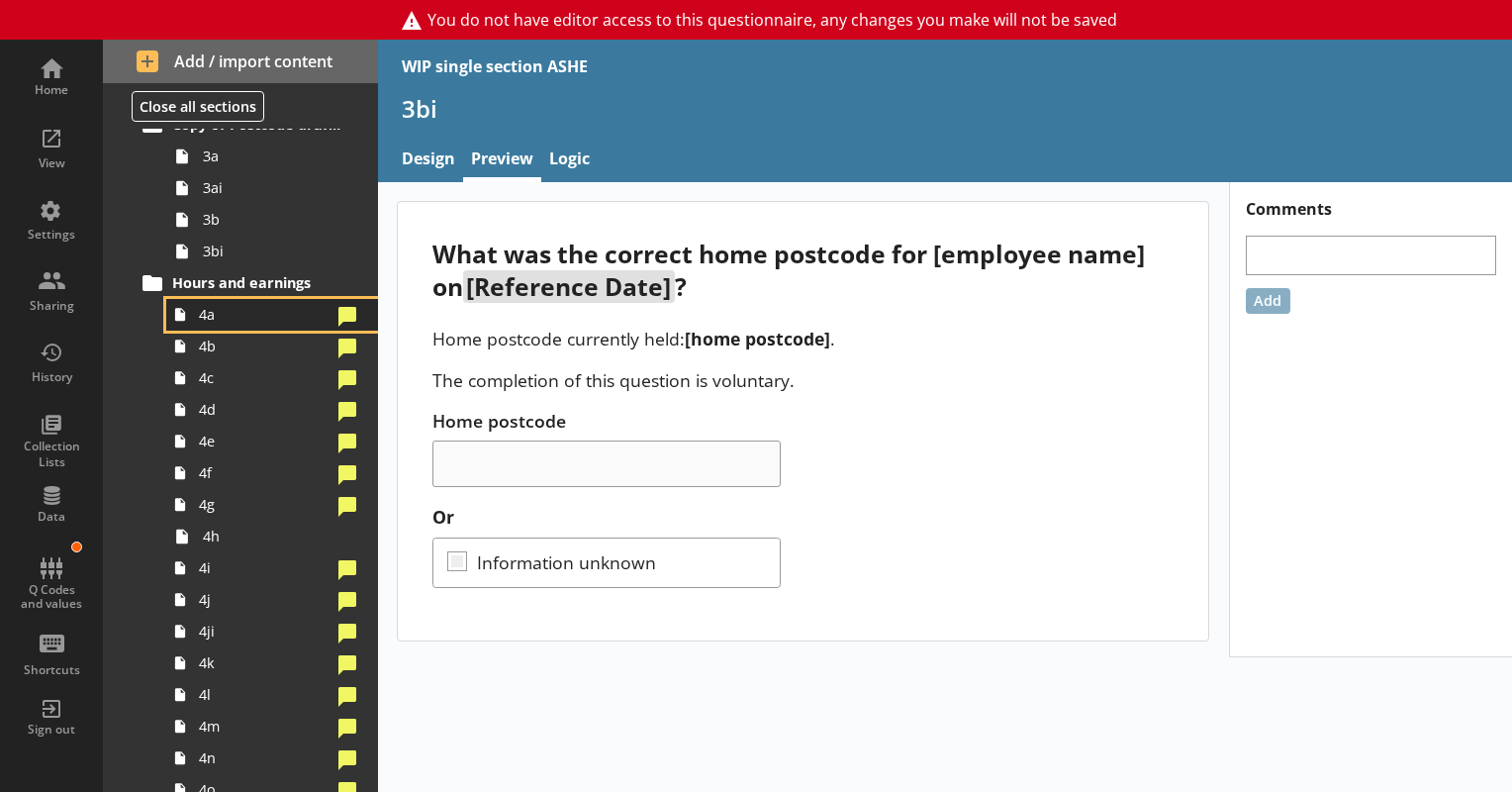 click on "4a" at bounding box center (272, 315) 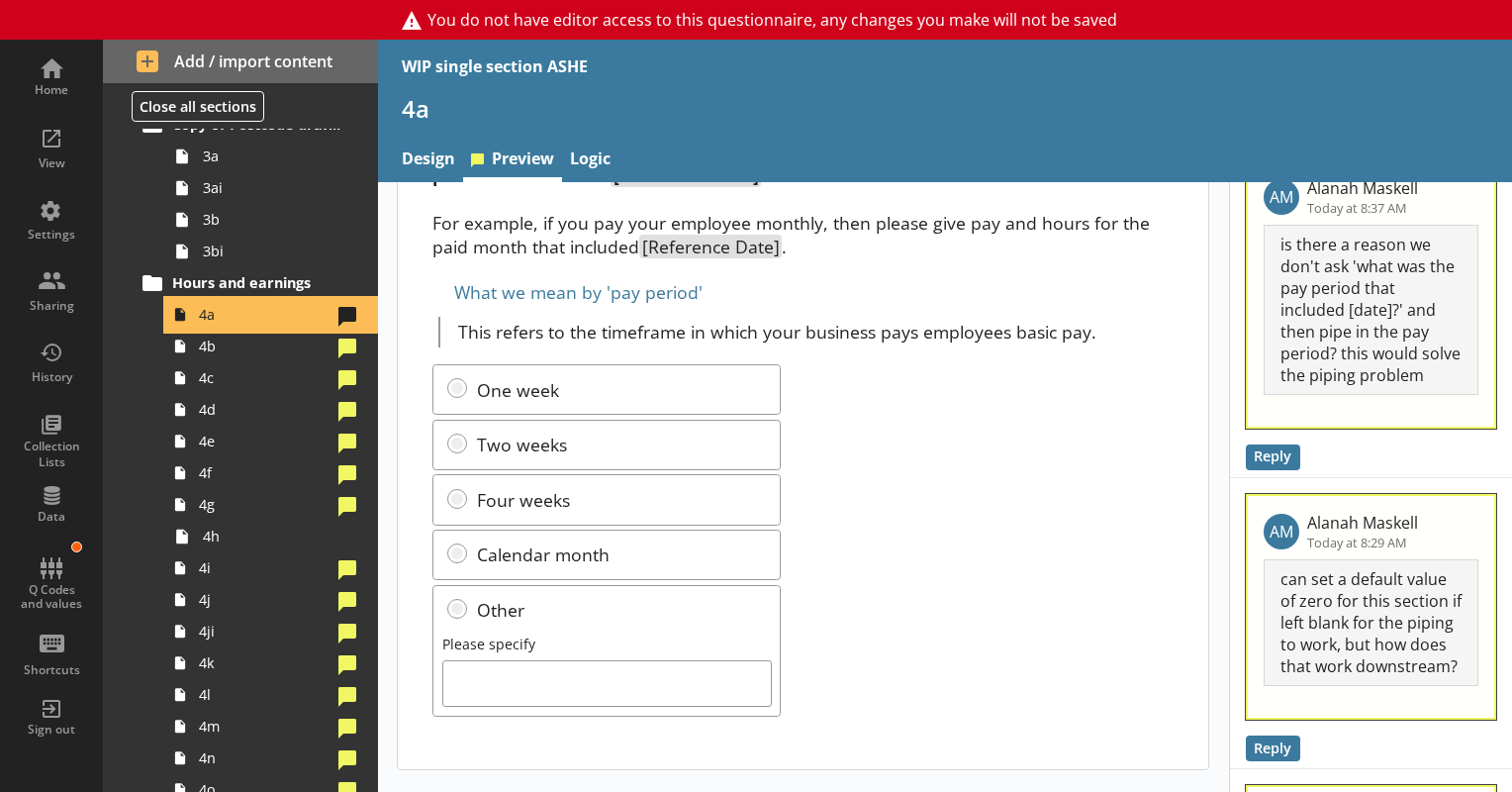 scroll, scrollTop: 198, scrollLeft: 0, axis: vertical 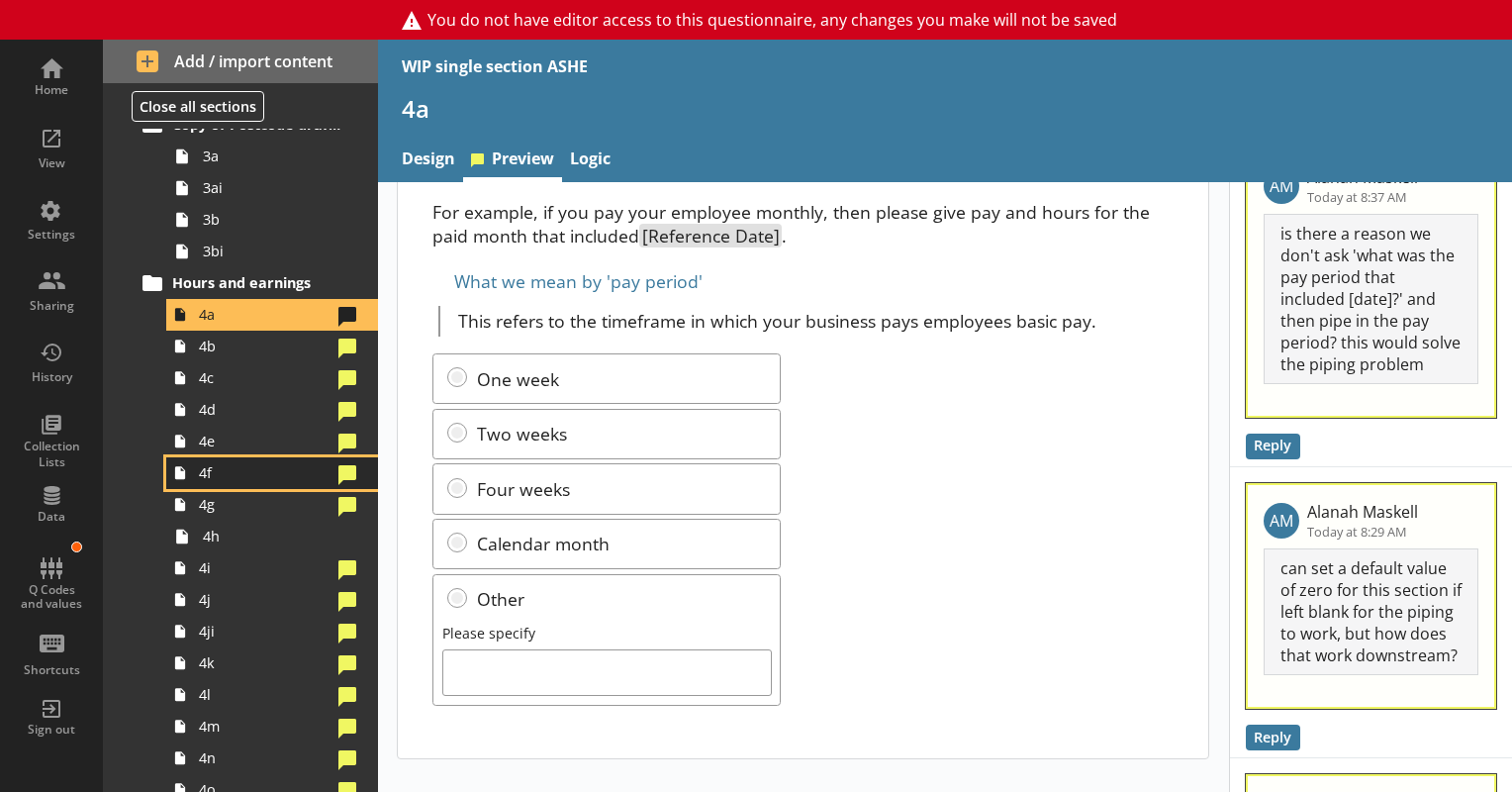 click on "4f" at bounding box center (264, 472) 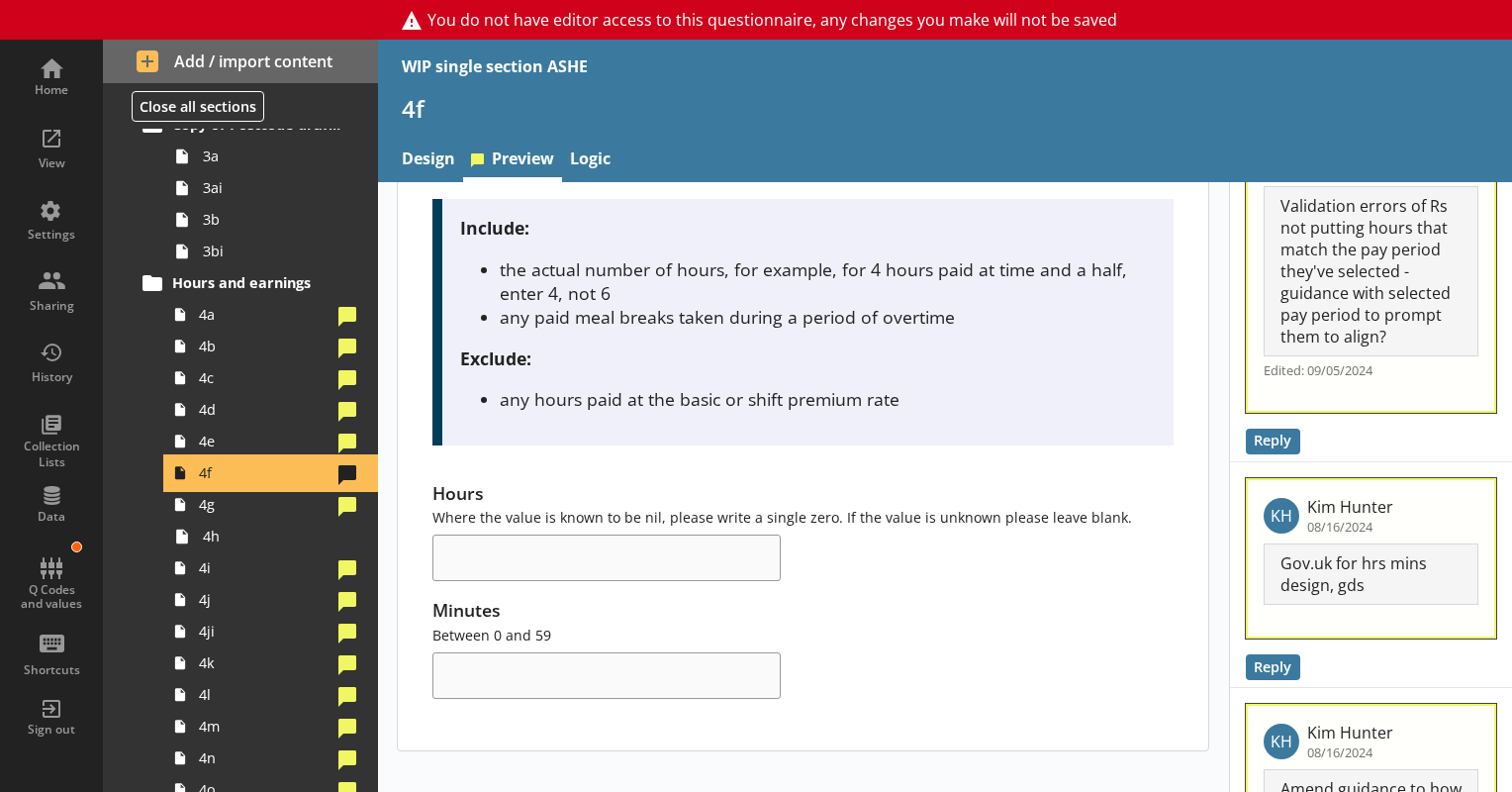 scroll, scrollTop: 198, scrollLeft: 0, axis: vertical 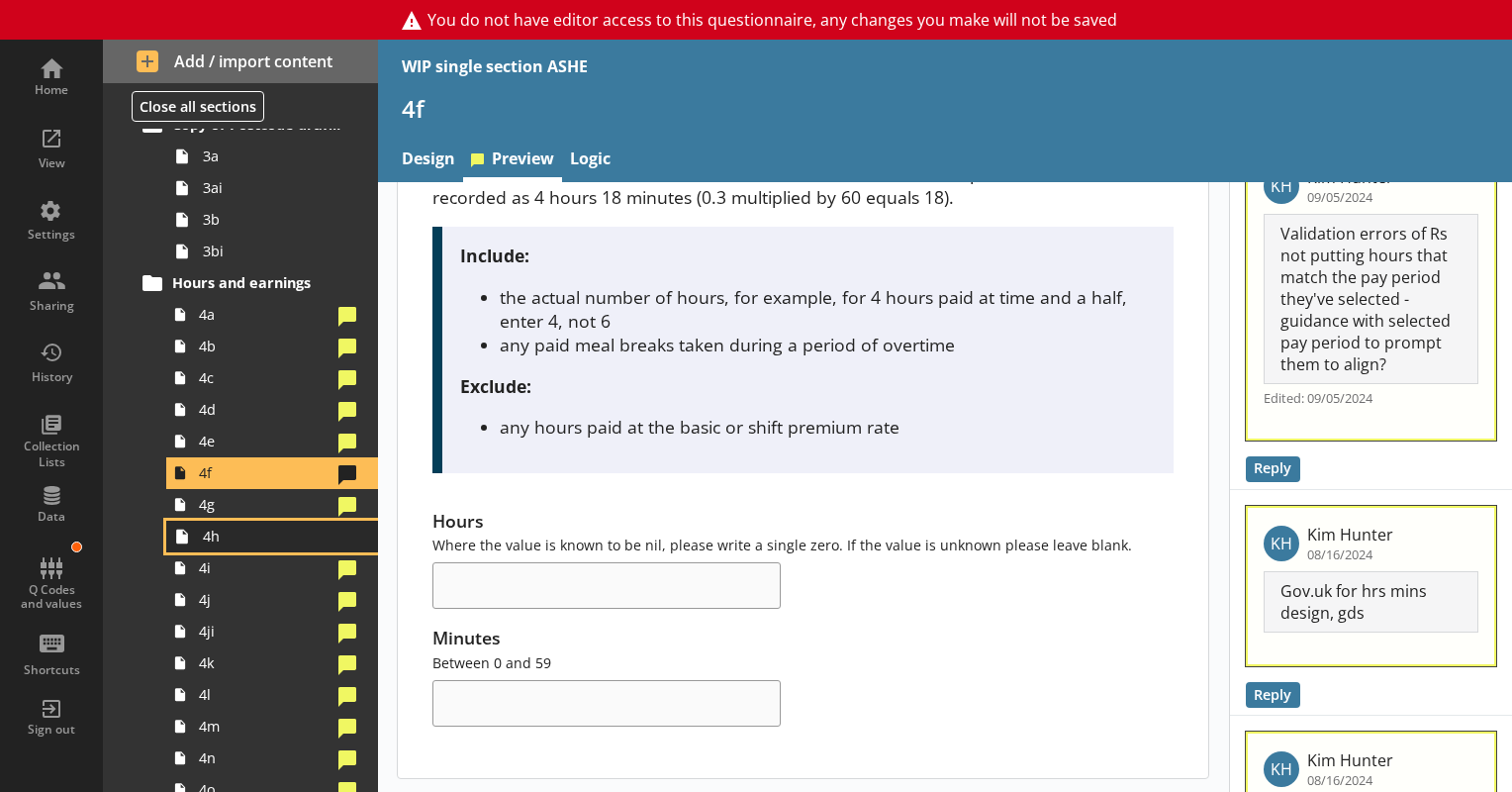 click at bounding box center [182, 537] 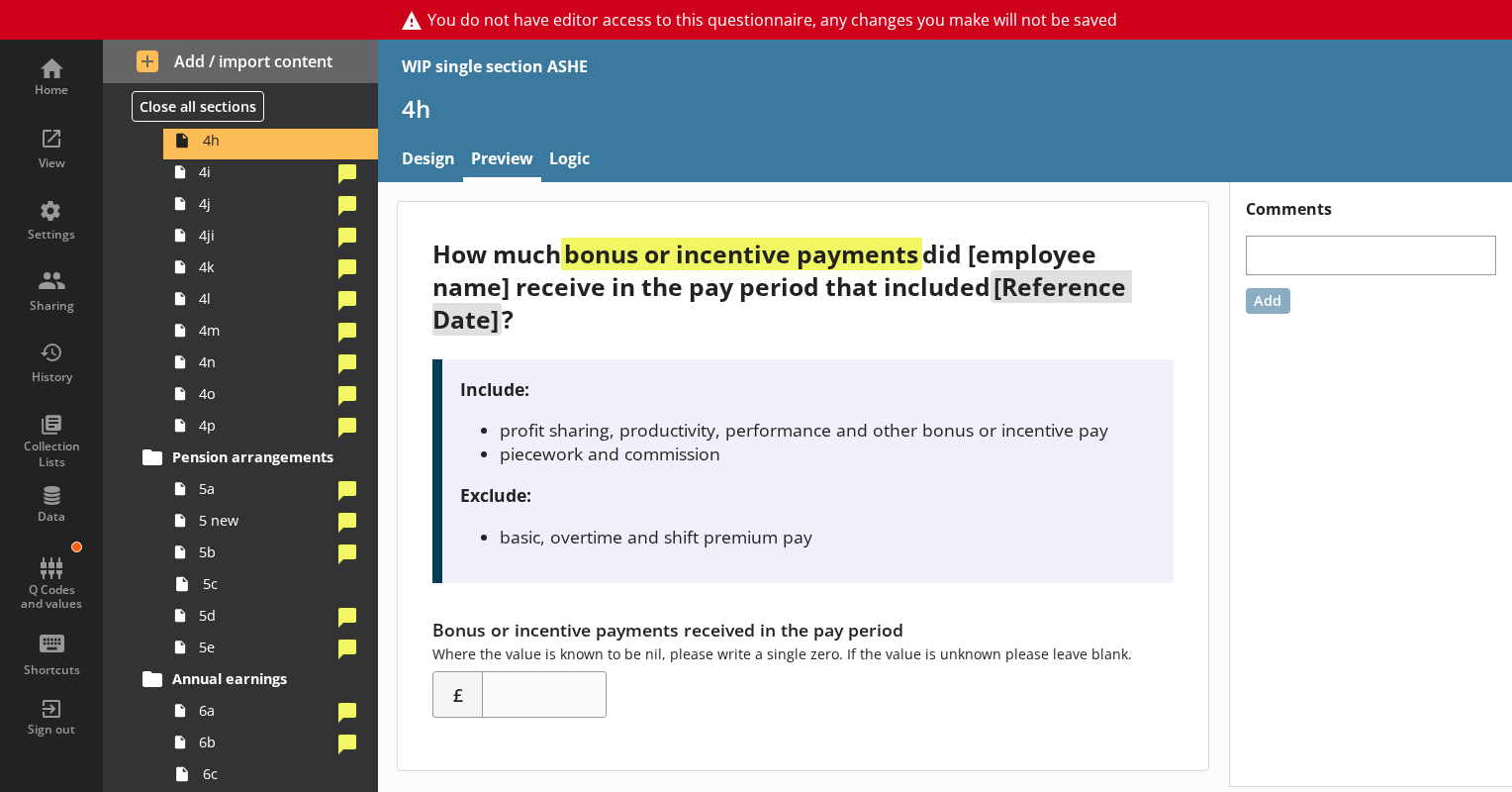 scroll, scrollTop: 1812, scrollLeft: 0, axis: vertical 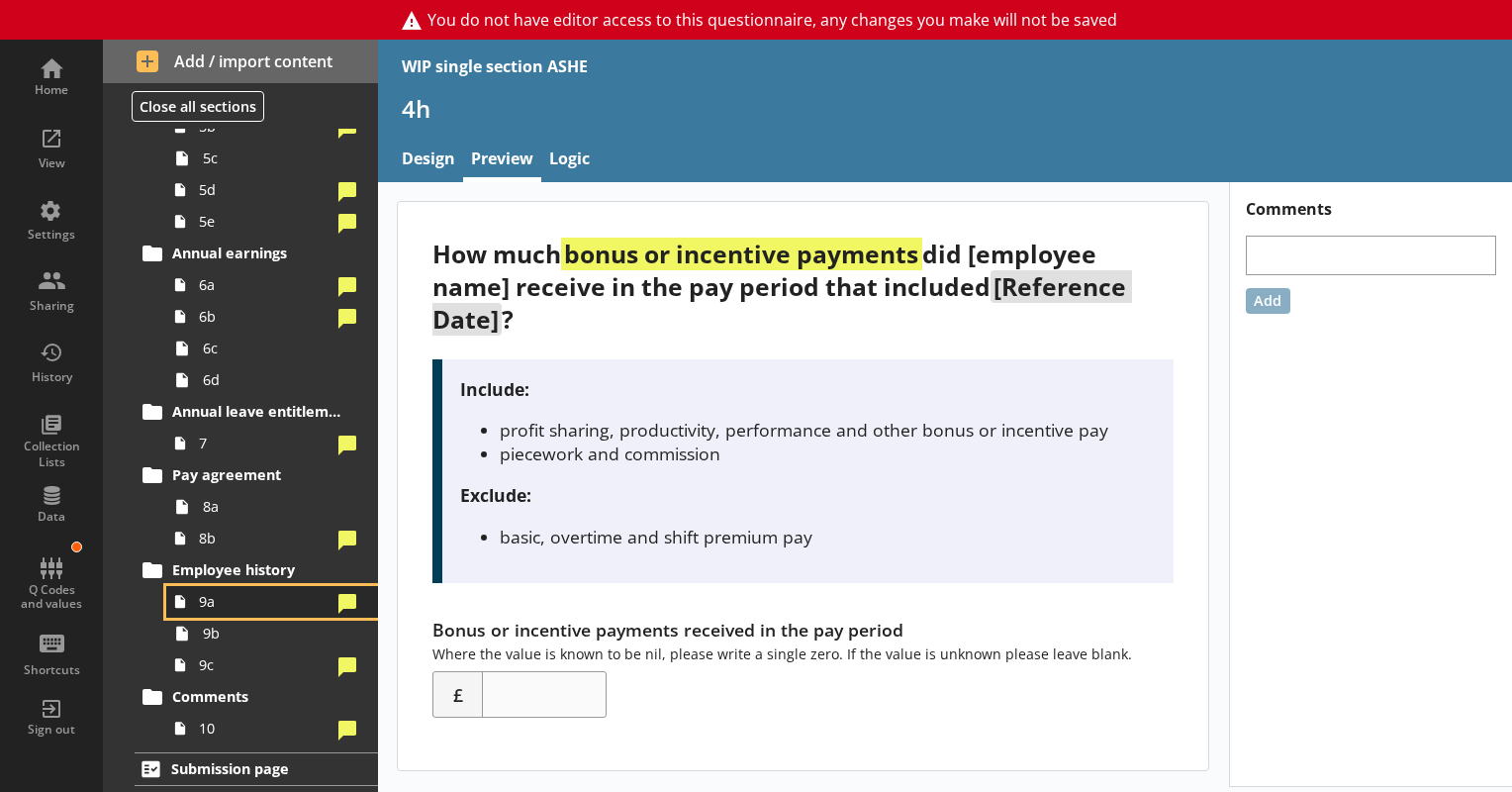 click on "9a" at bounding box center [272, 602] 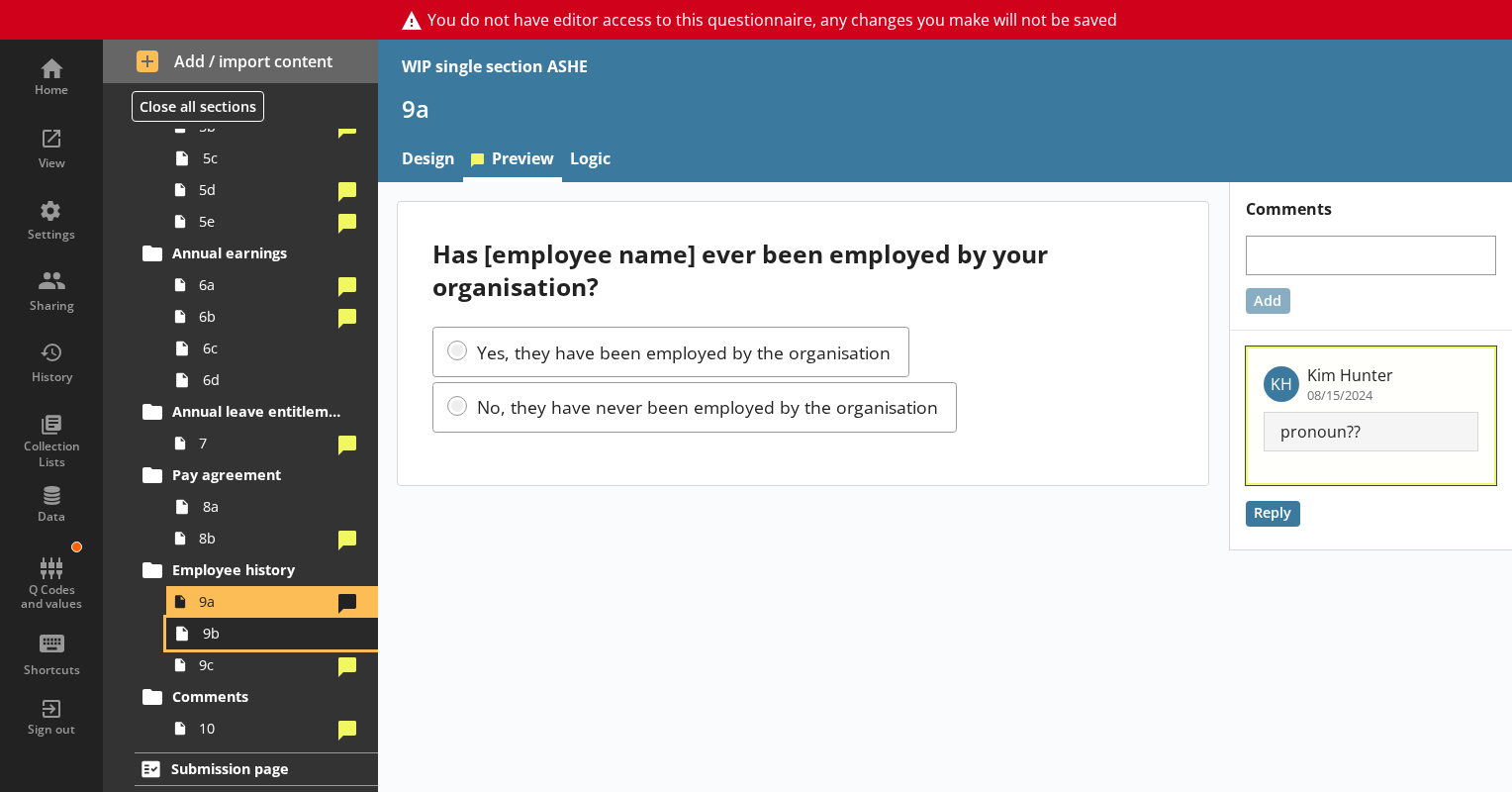 click on "9b" at bounding box center (277, 633) 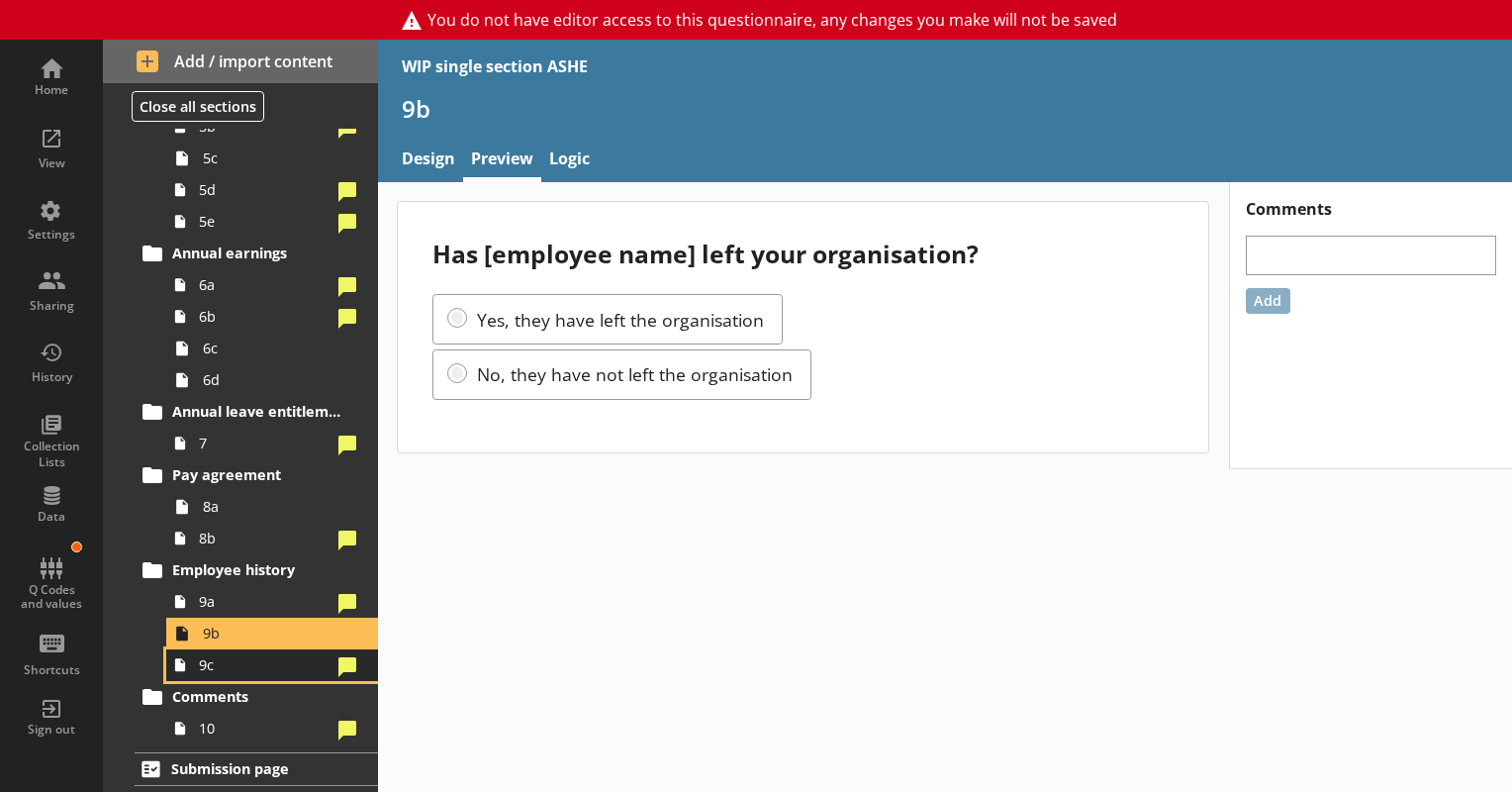 click on "9c" at bounding box center [264, 664] 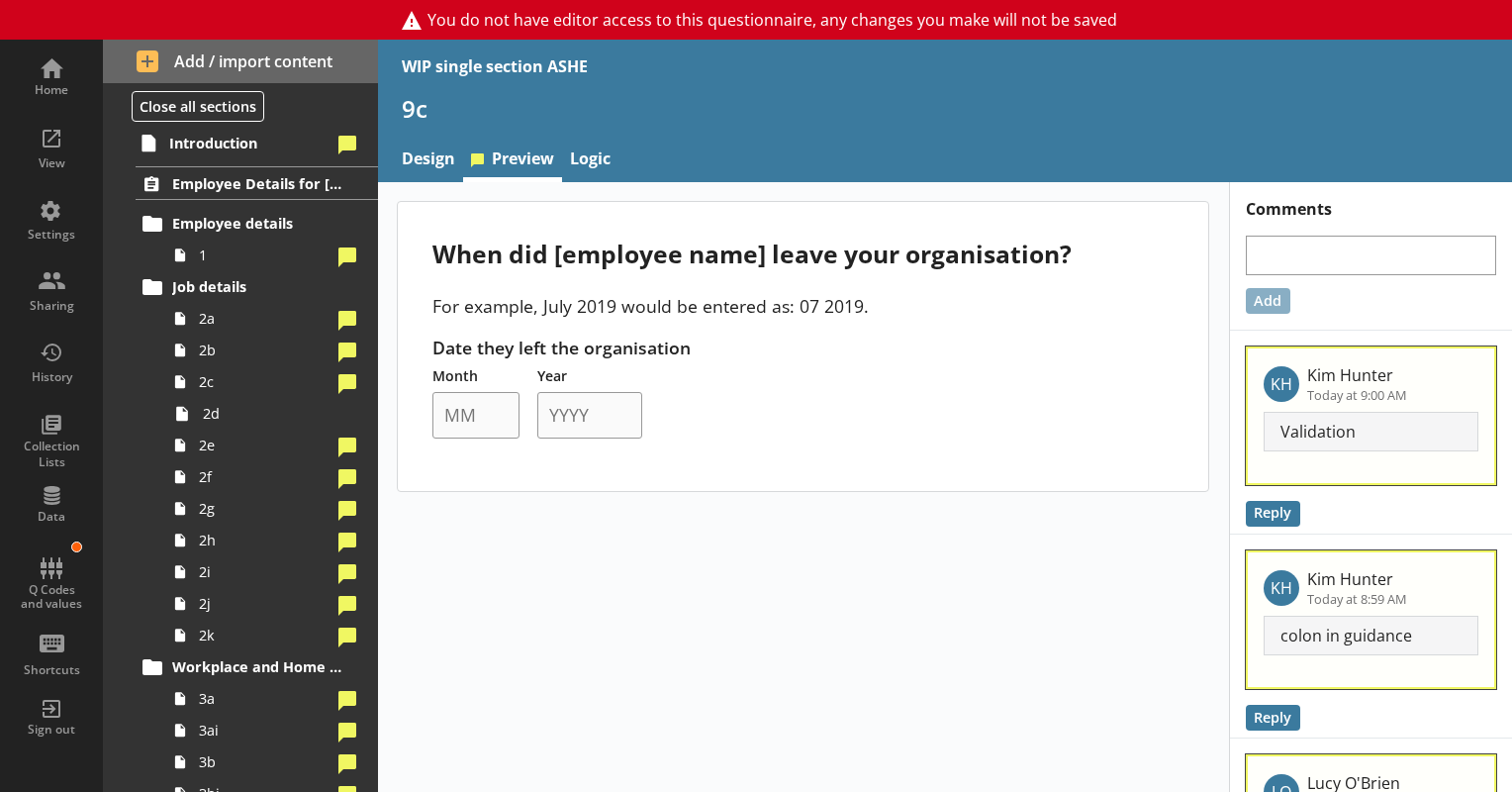 scroll, scrollTop: 0, scrollLeft: 0, axis: both 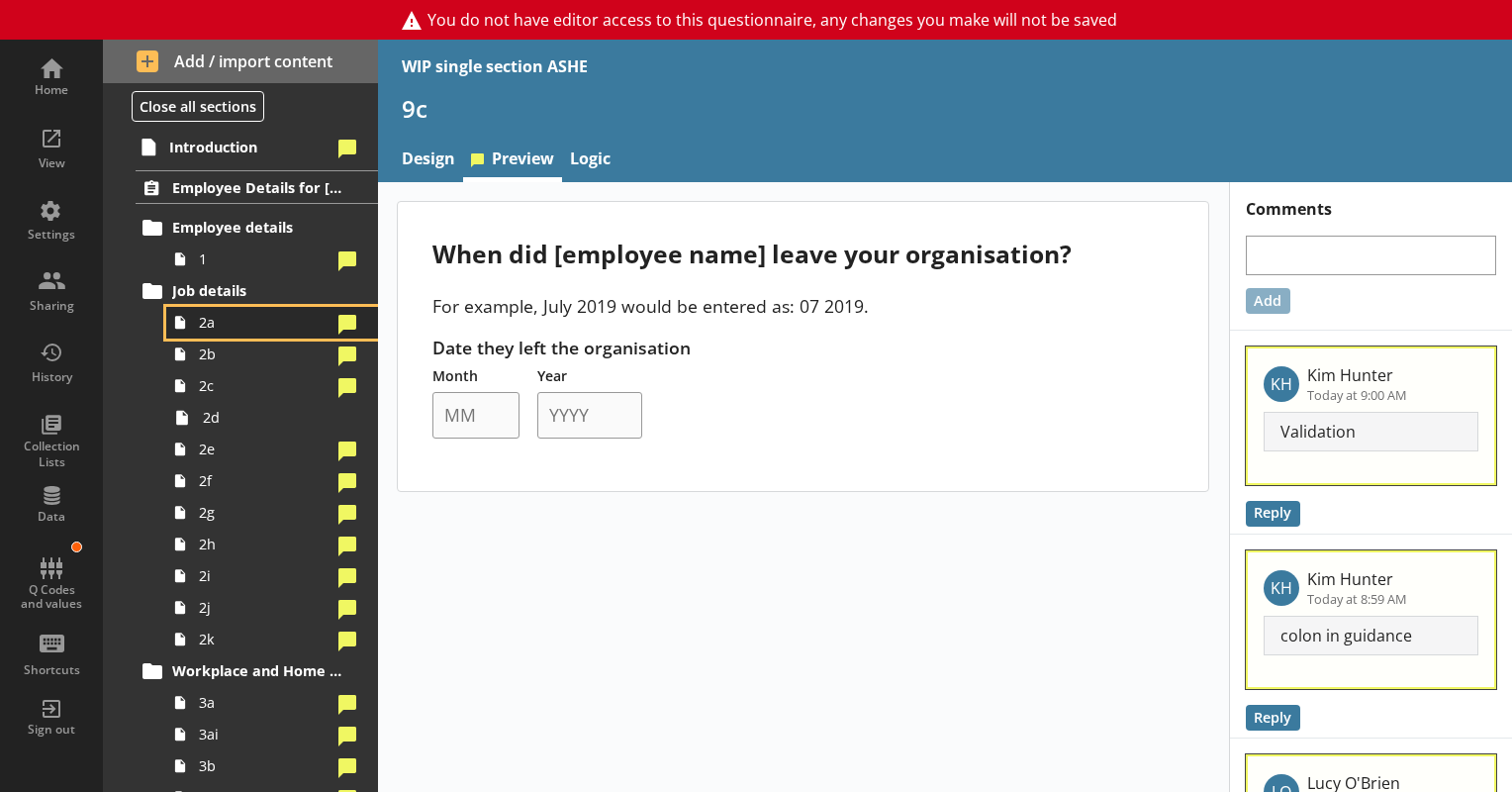 click on "2a" at bounding box center [264, 322] 